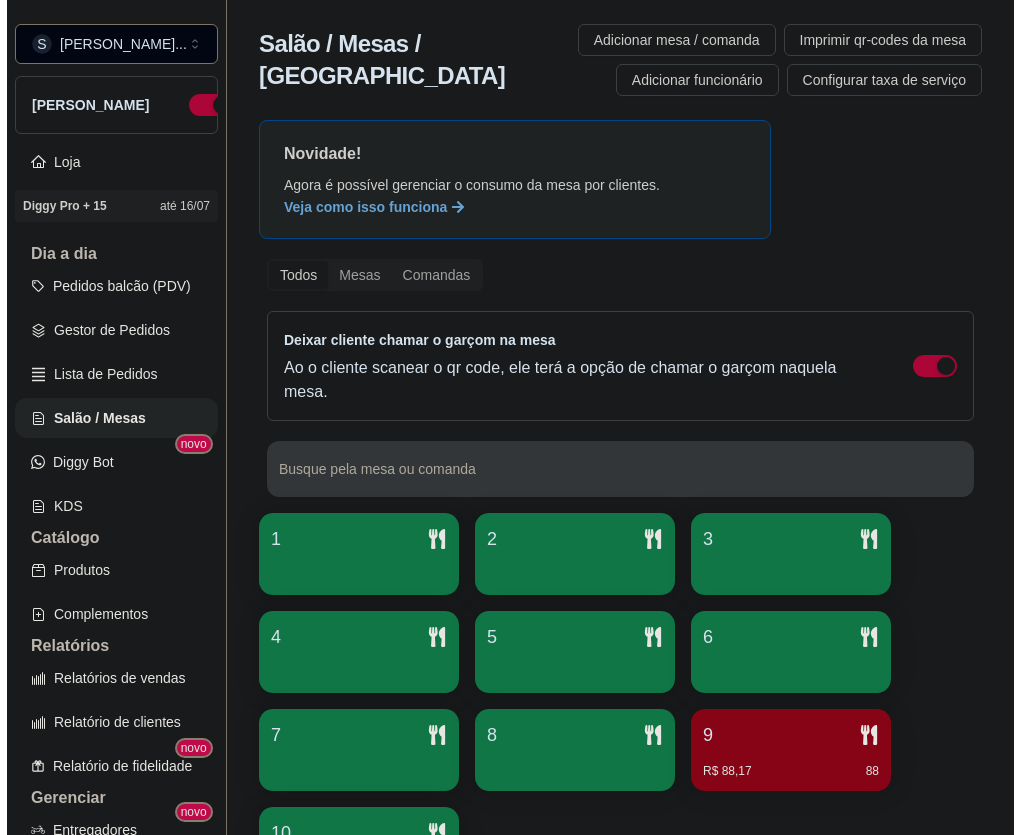 scroll, scrollTop: 0, scrollLeft: 0, axis: both 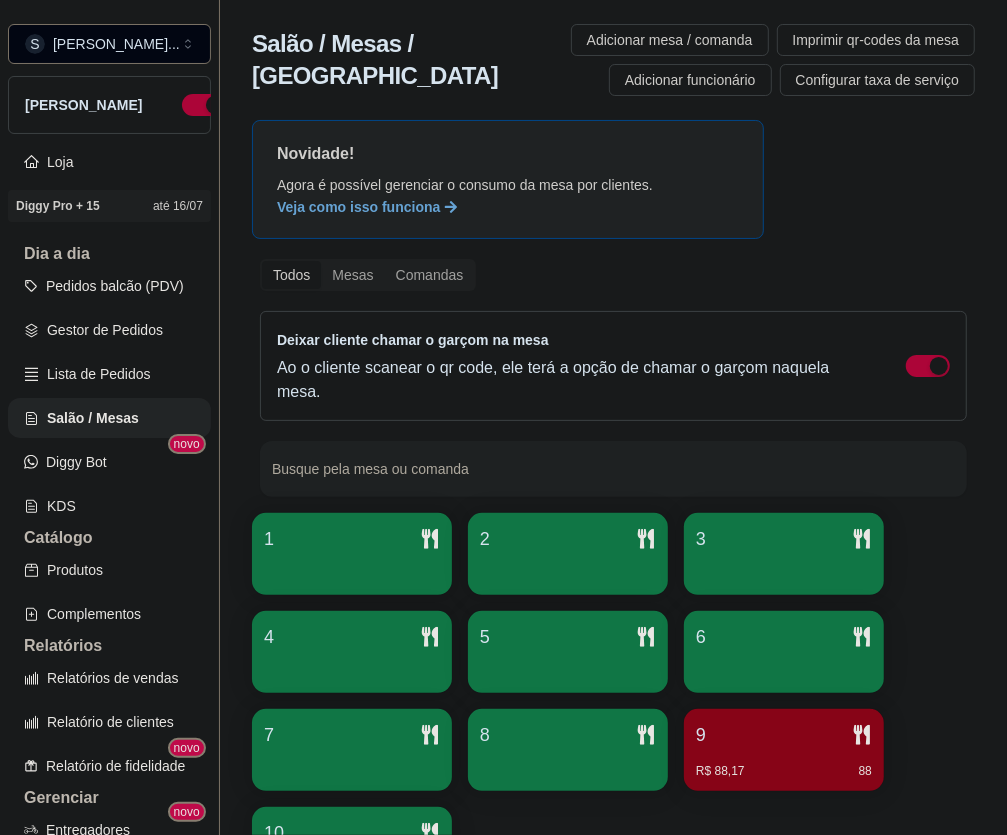 click on "9 R$ 88,17 88" at bounding box center (784, 750) 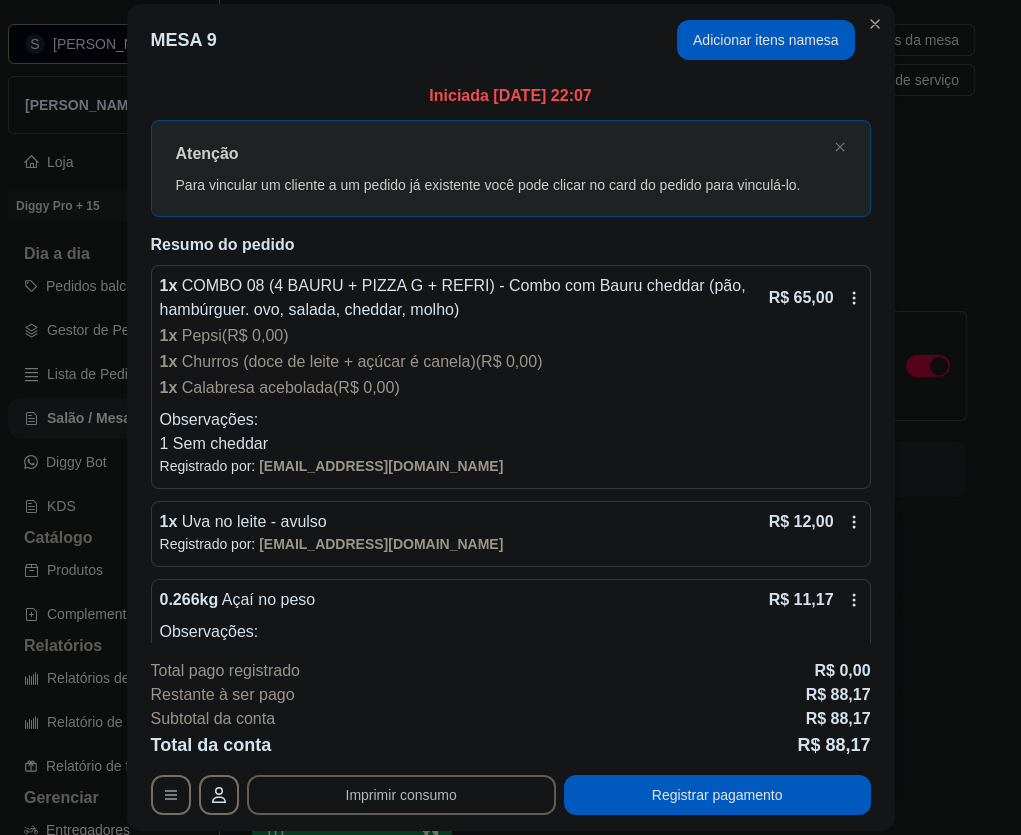 click on "Imprimir consumo" at bounding box center [401, 795] 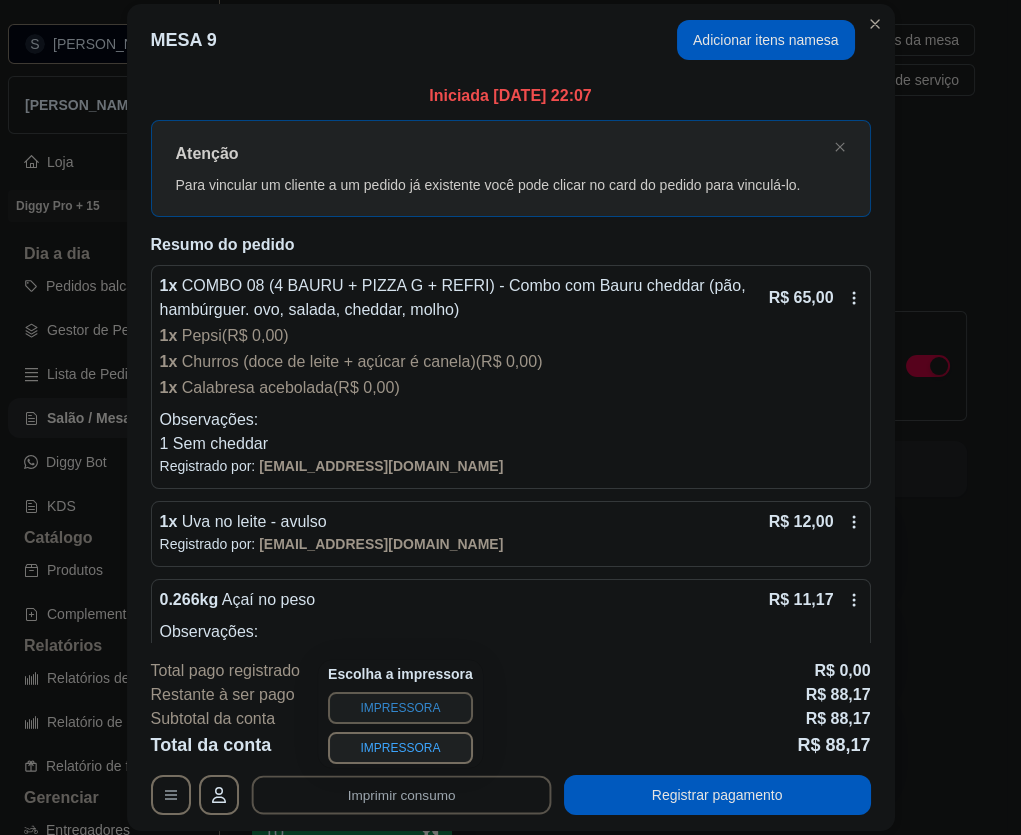 click on "IMPRESSORA" at bounding box center (400, 708) 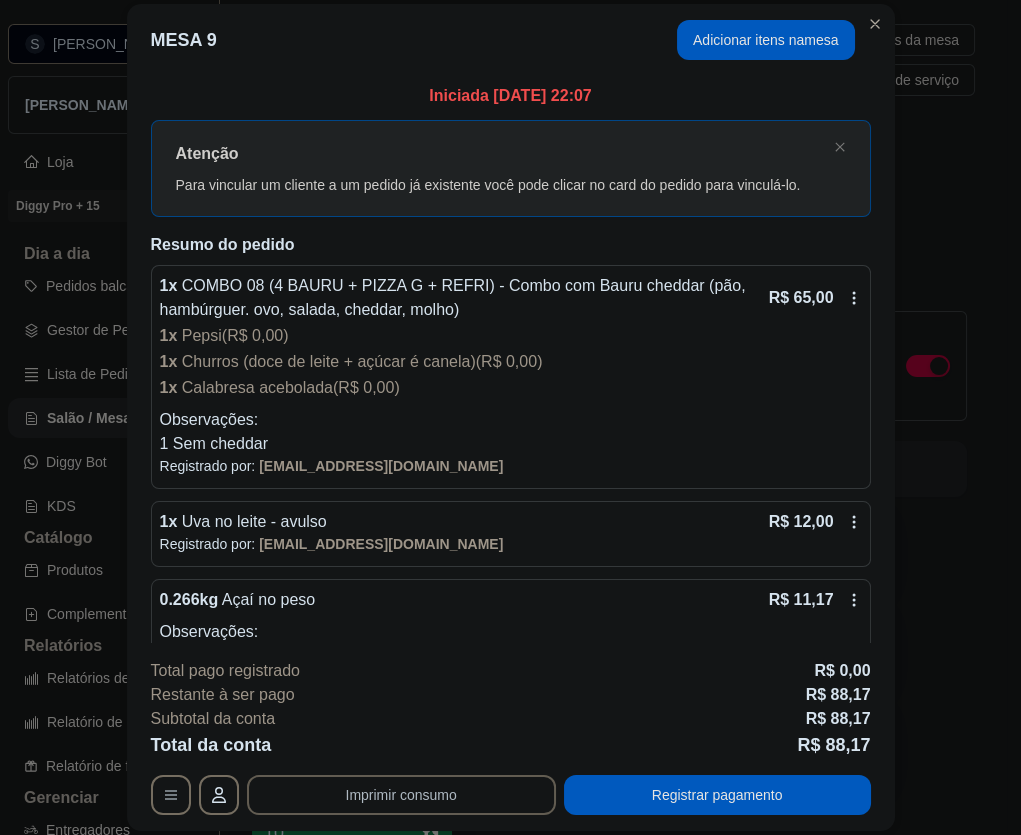 click on "Imprimir consumo" at bounding box center (401, 795) 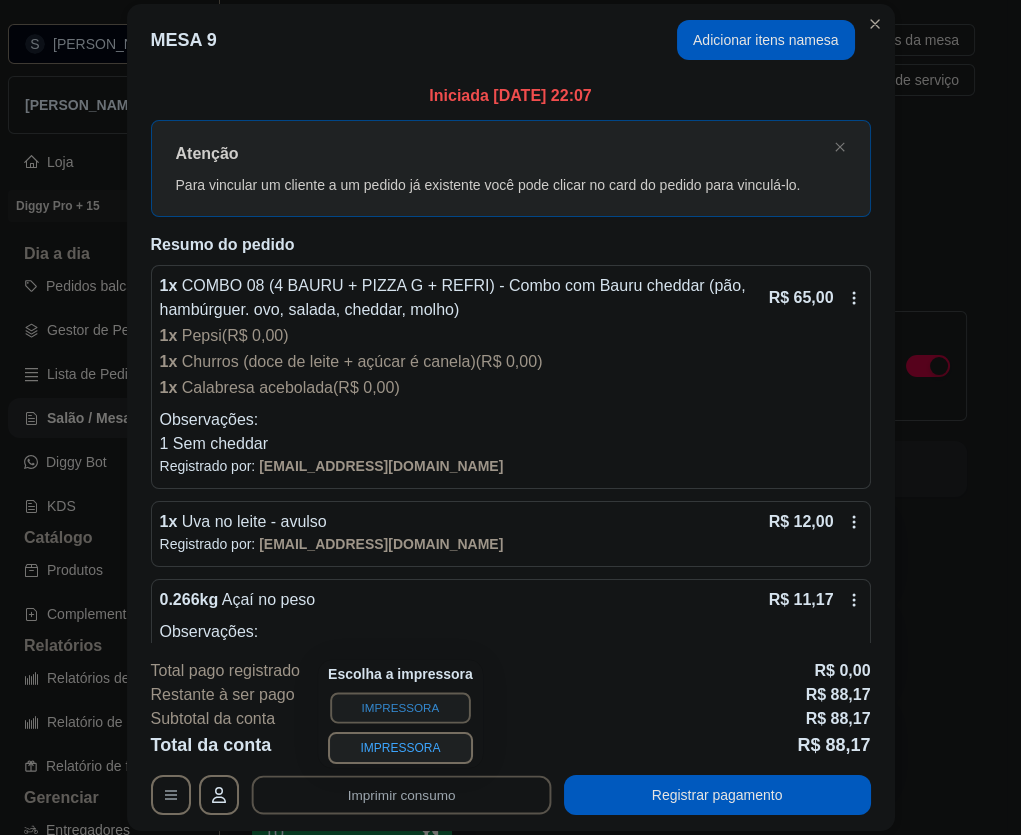 click on "IMPRESSORA" at bounding box center (400, 707) 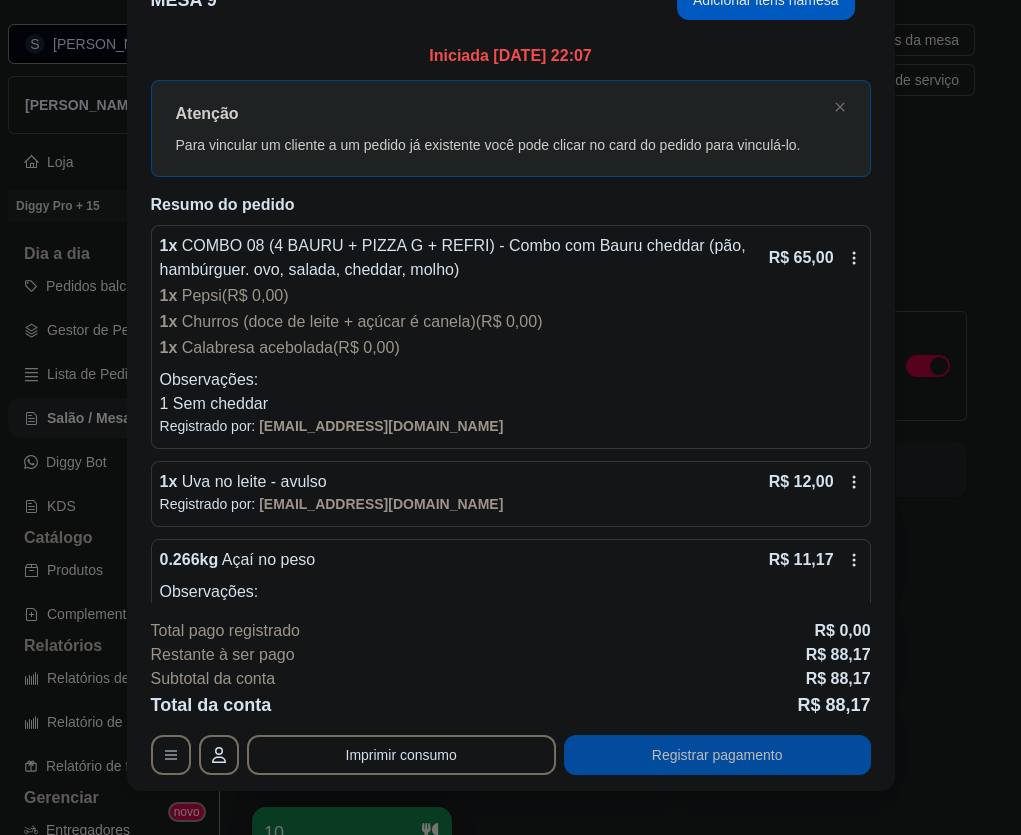 scroll, scrollTop: 60, scrollLeft: 0, axis: vertical 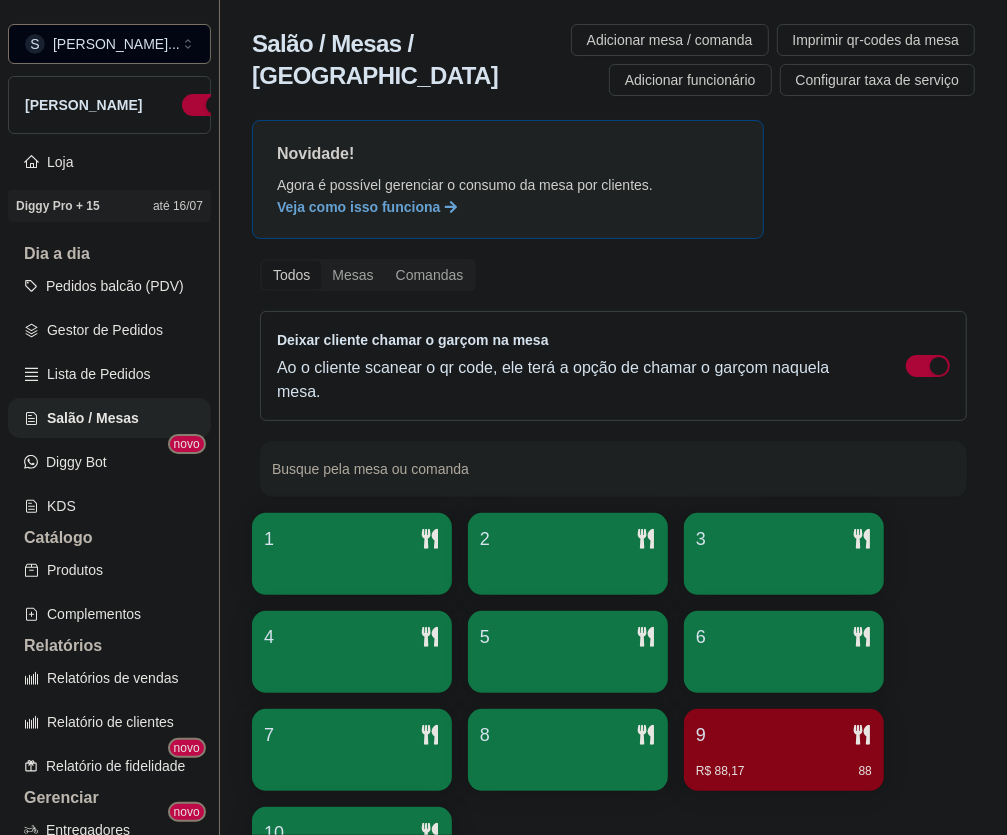 click on "R$ 88,17 88" at bounding box center (784, 771) 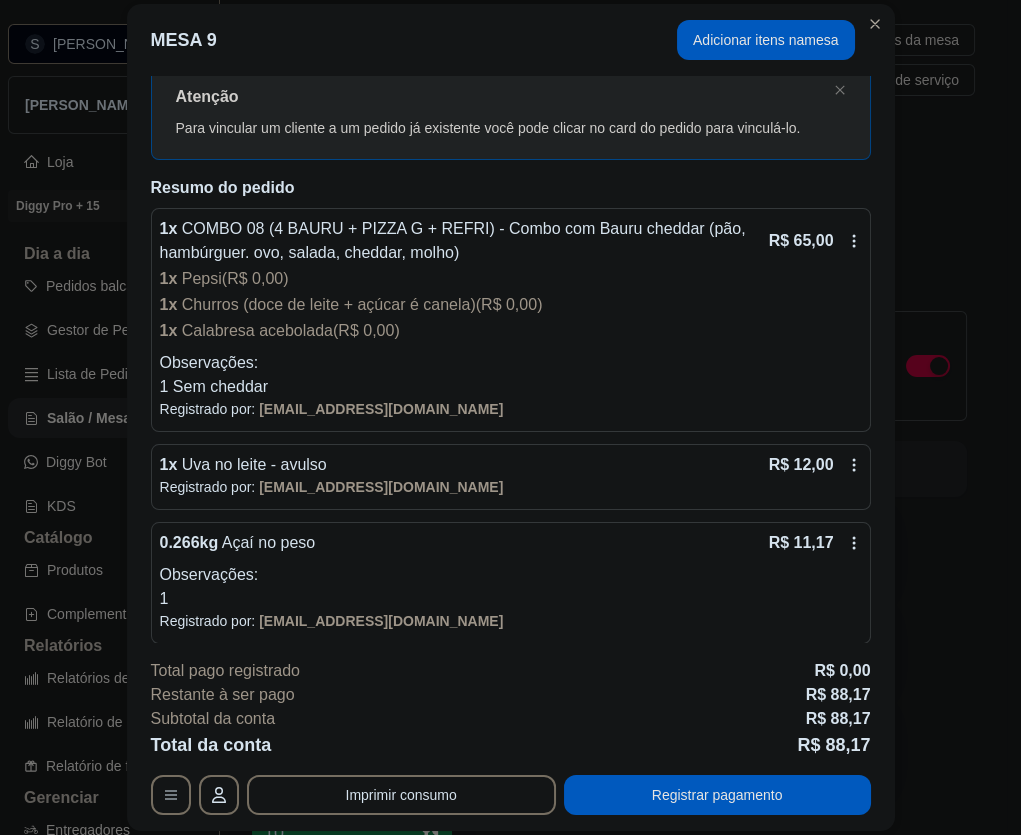 scroll, scrollTop: 65, scrollLeft: 0, axis: vertical 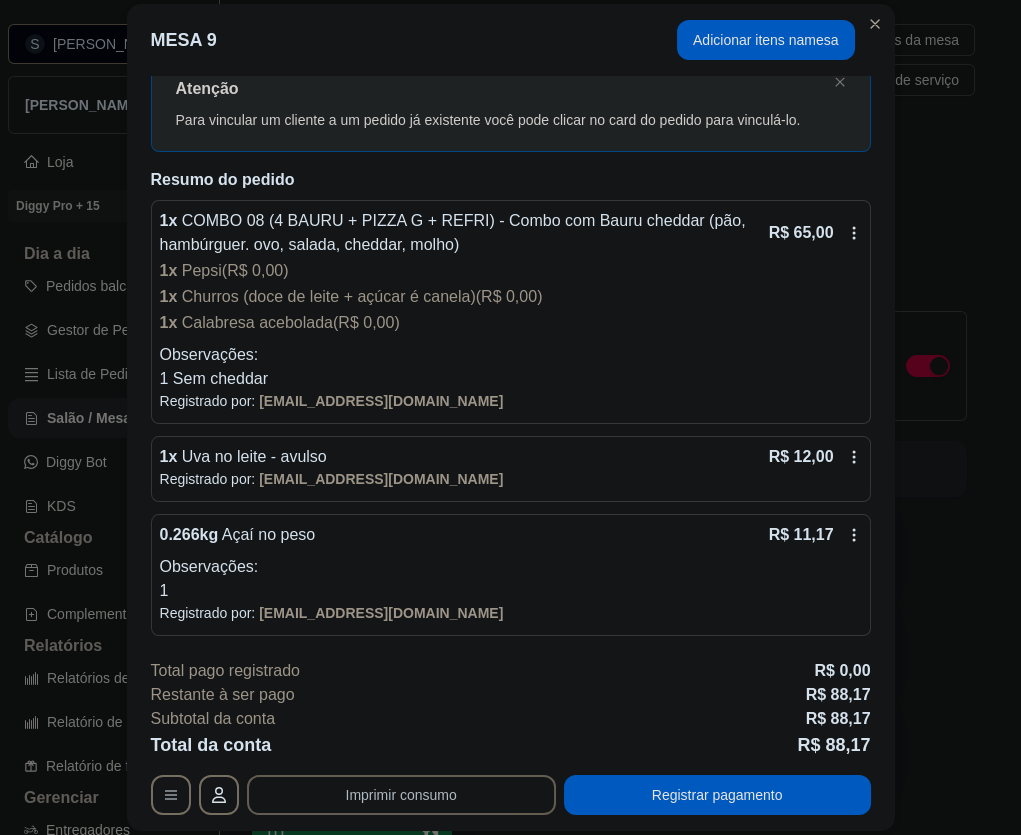 click on "Imprimir consumo" at bounding box center [401, 795] 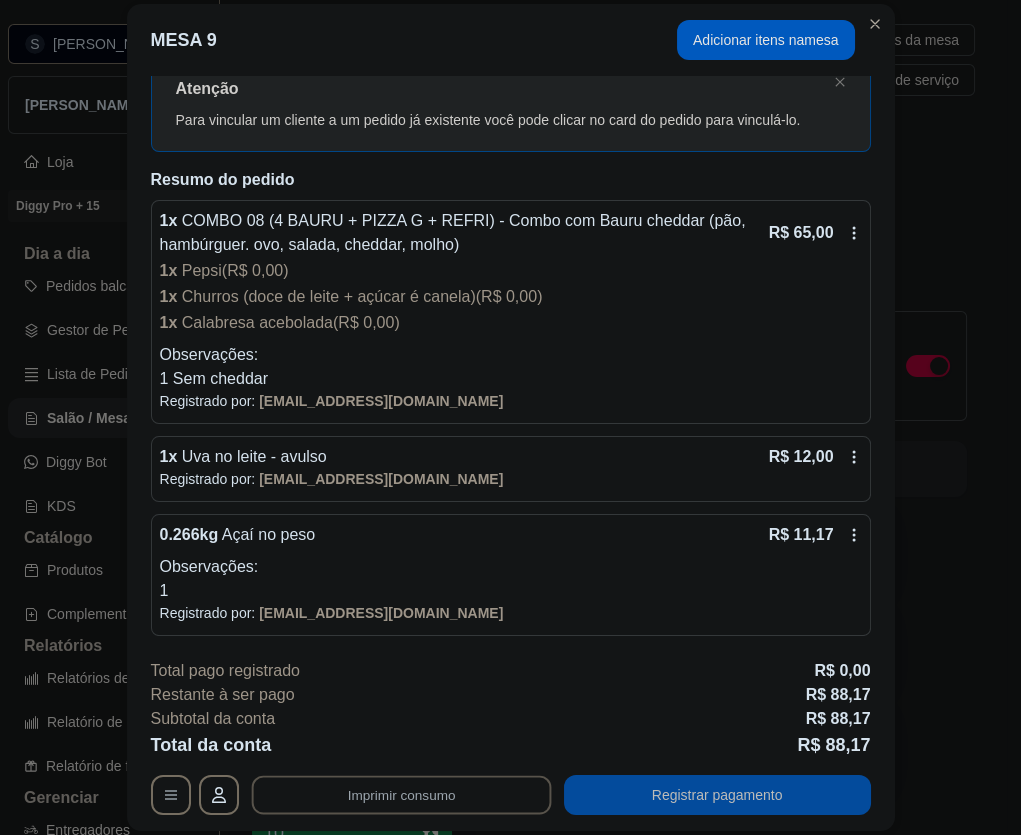 click on "Registrar pagamento" at bounding box center (717, 795) 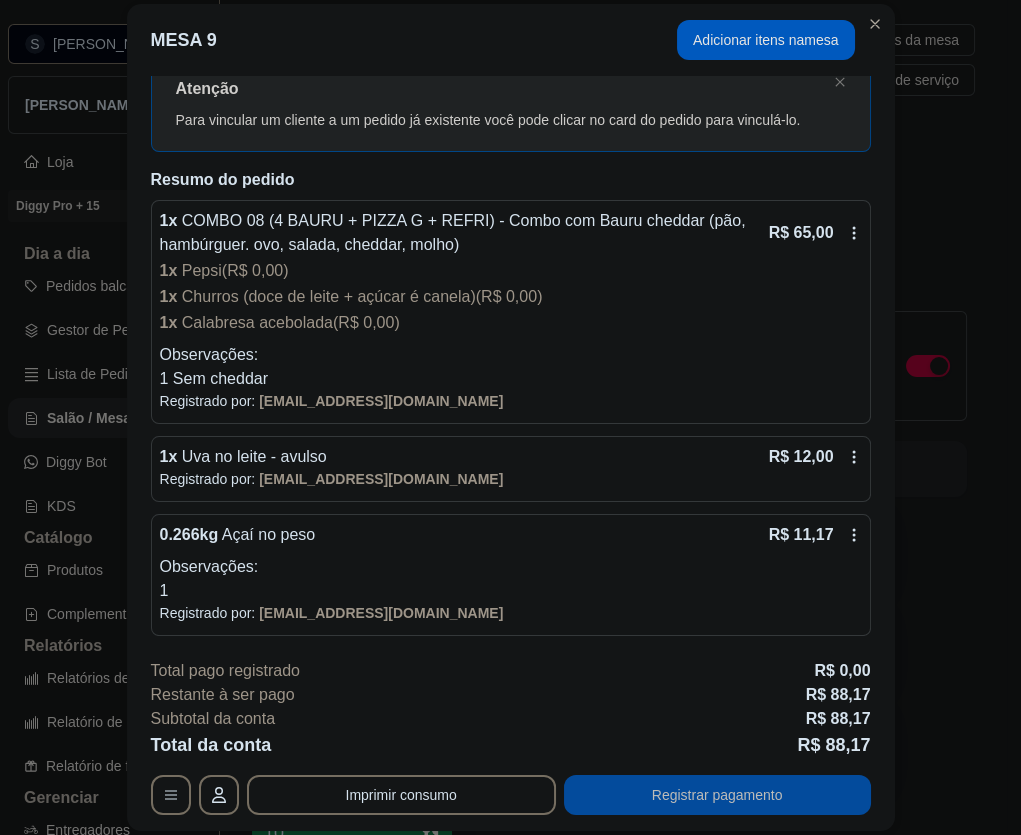 click on "Registrar pagamento" at bounding box center [717, 795] 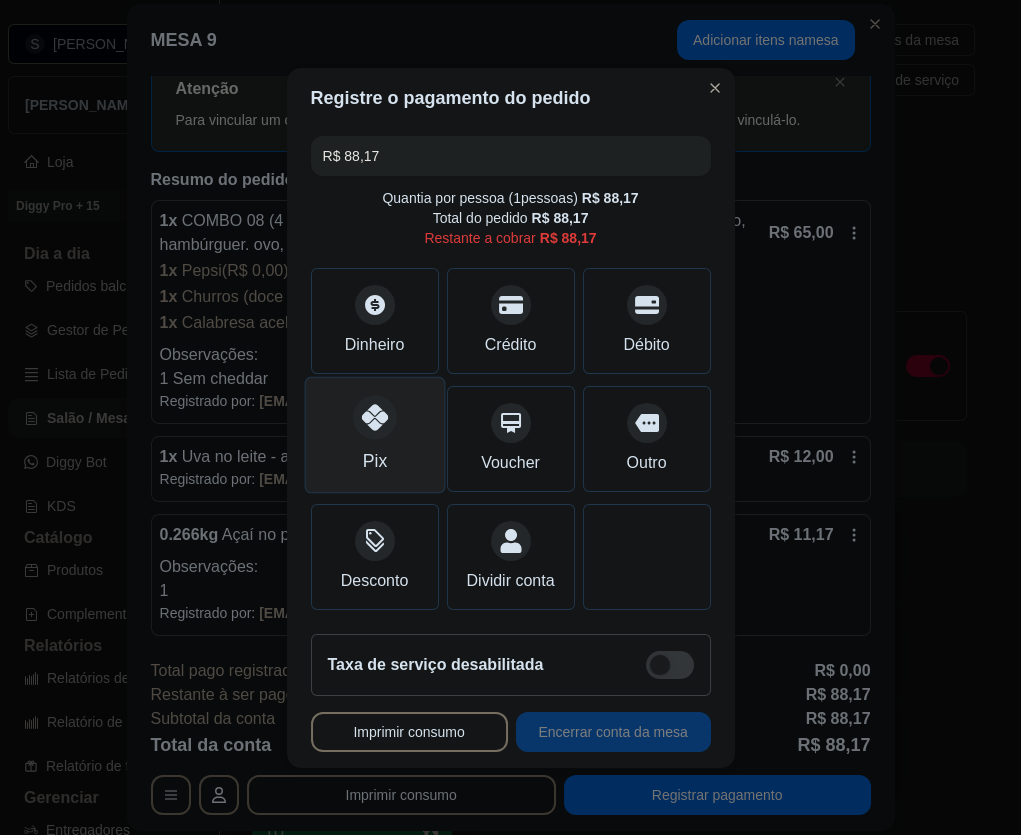 click on "Pix" at bounding box center (374, 434) 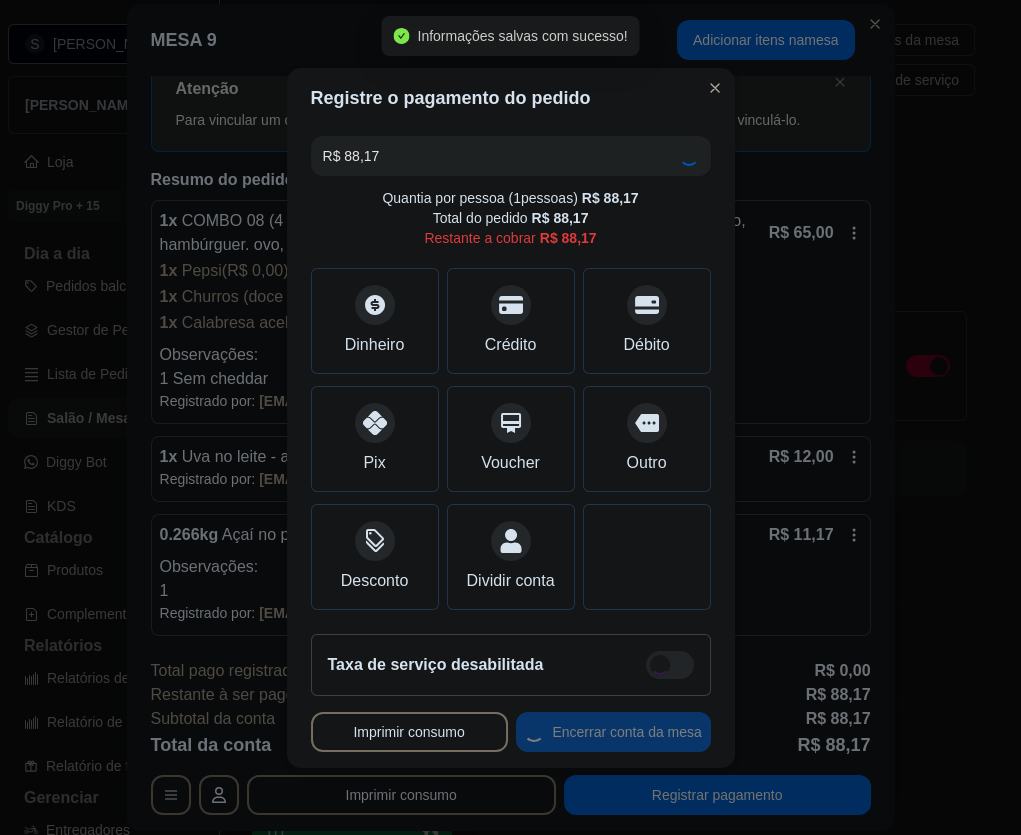 type on "R$ 0,00" 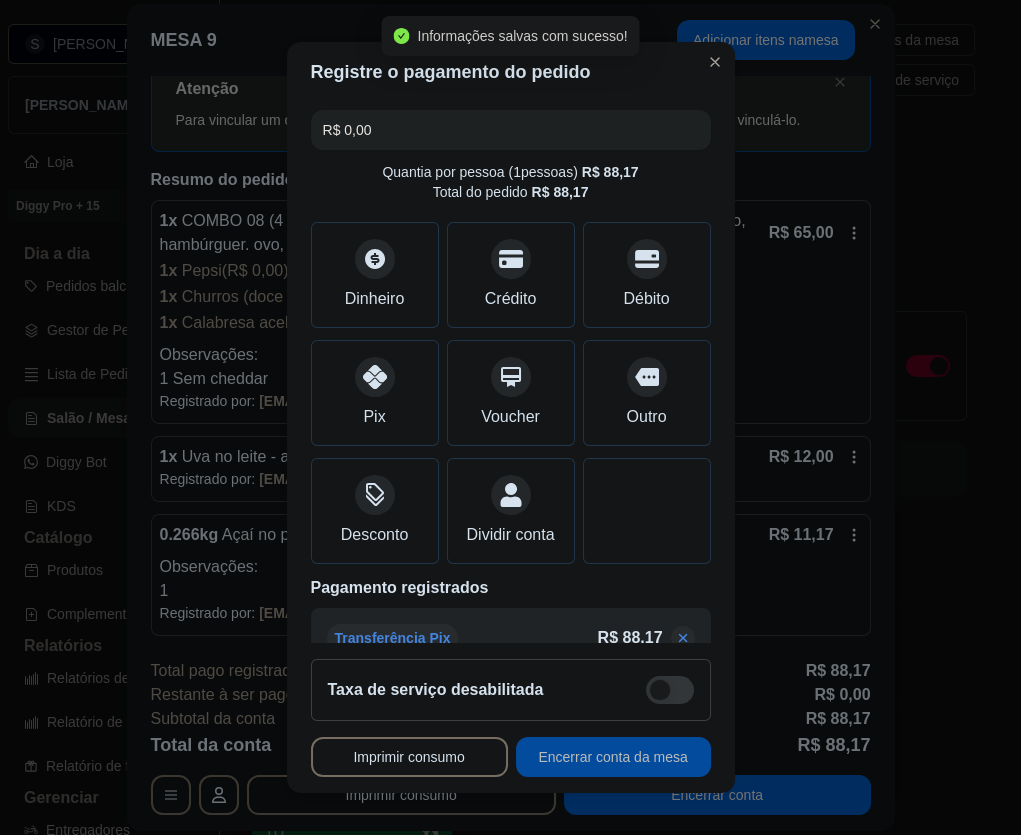 click on "Encerrar conta da mesa" at bounding box center [613, 757] 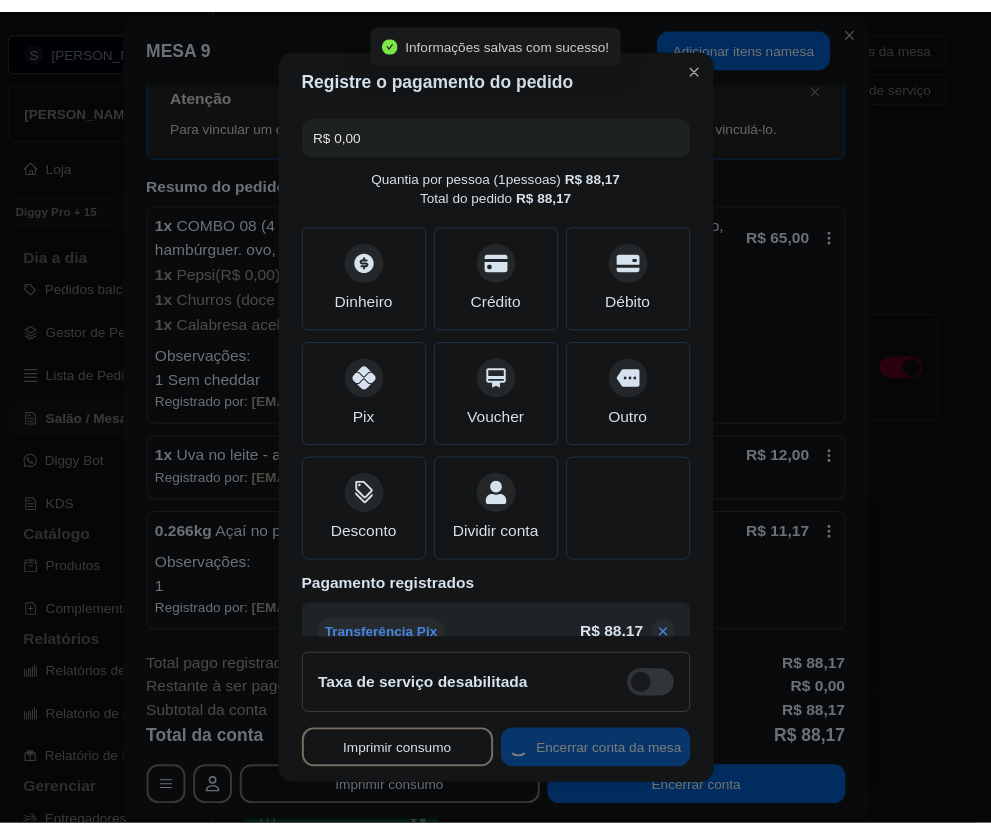 scroll, scrollTop: 0, scrollLeft: 0, axis: both 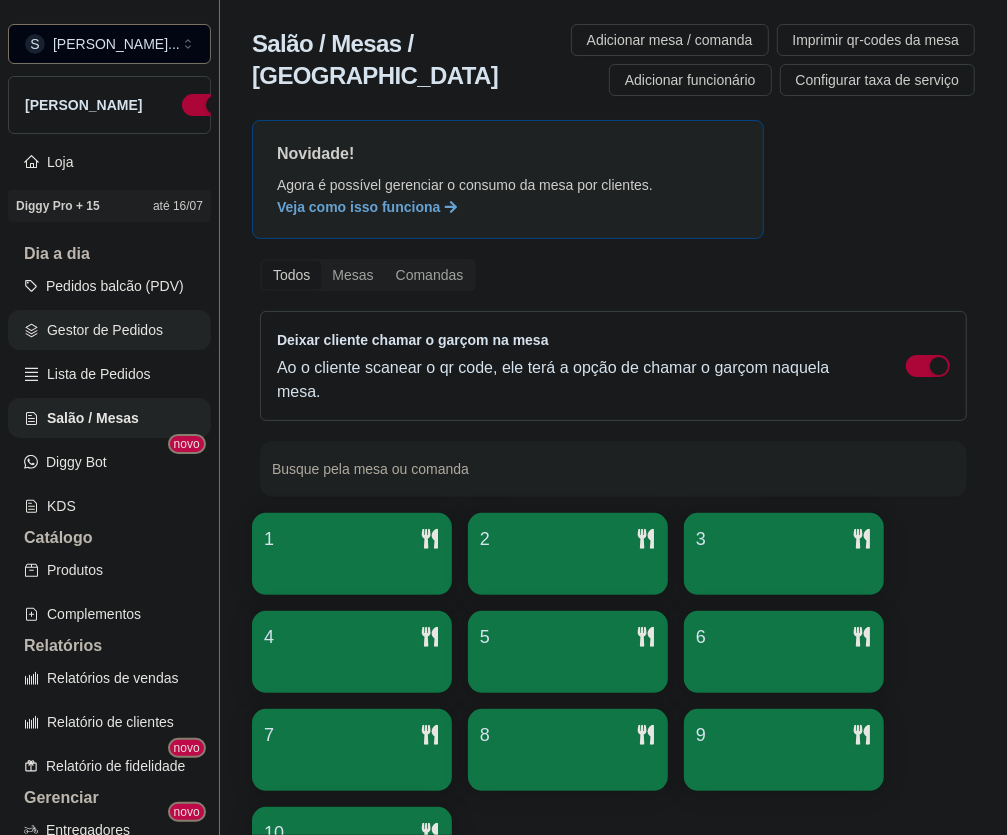 click on "Gestor de Pedidos" at bounding box center [109, 330] 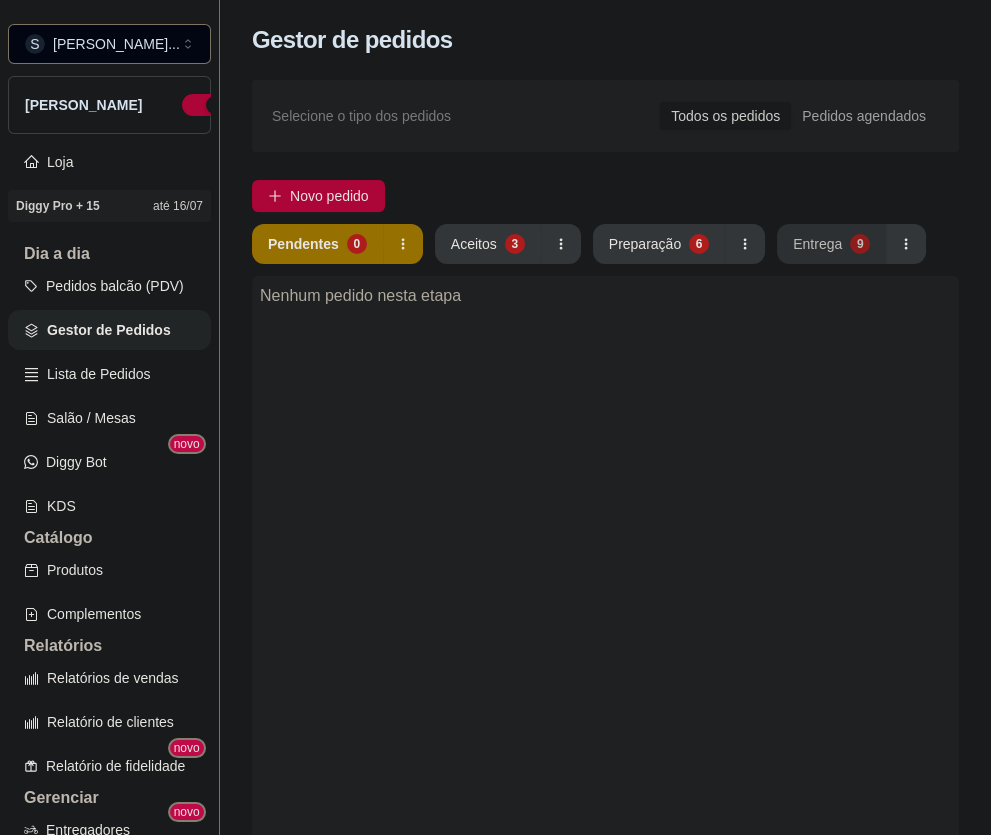 click on "9" at bounding box center [860, 244] 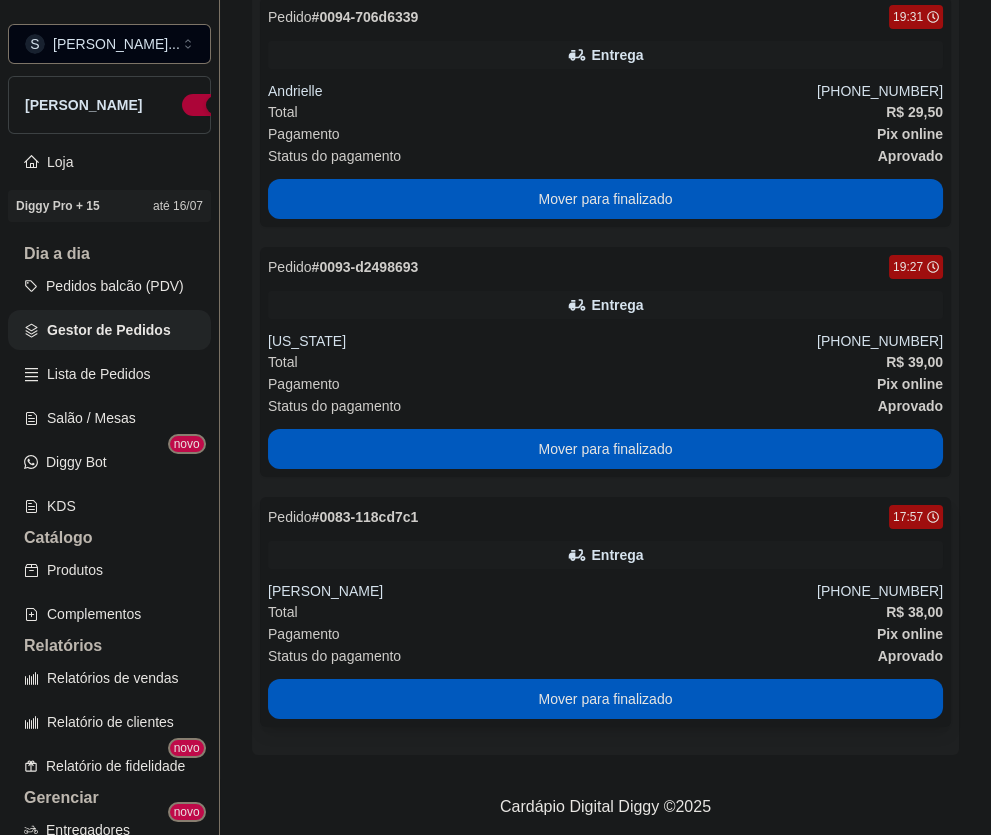scroll, scrollTop: 1760, scrollLeft: 0, axis: vertical 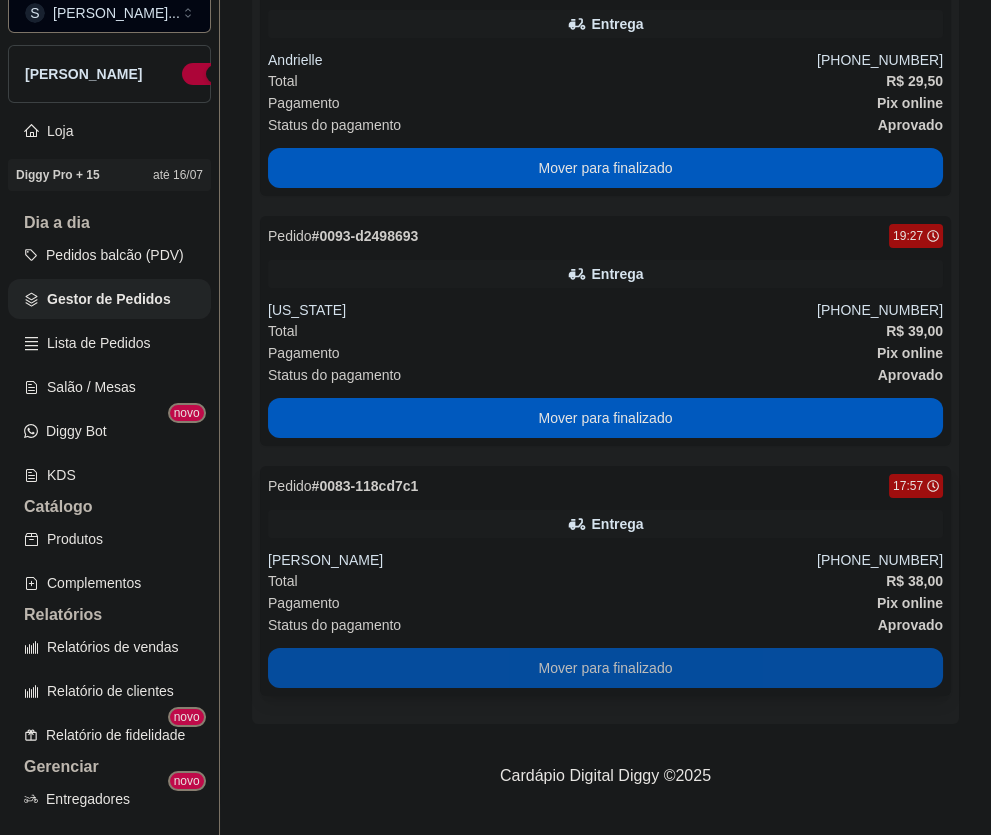 click on "Mover para finalizado" at bounding box center (605, 668) 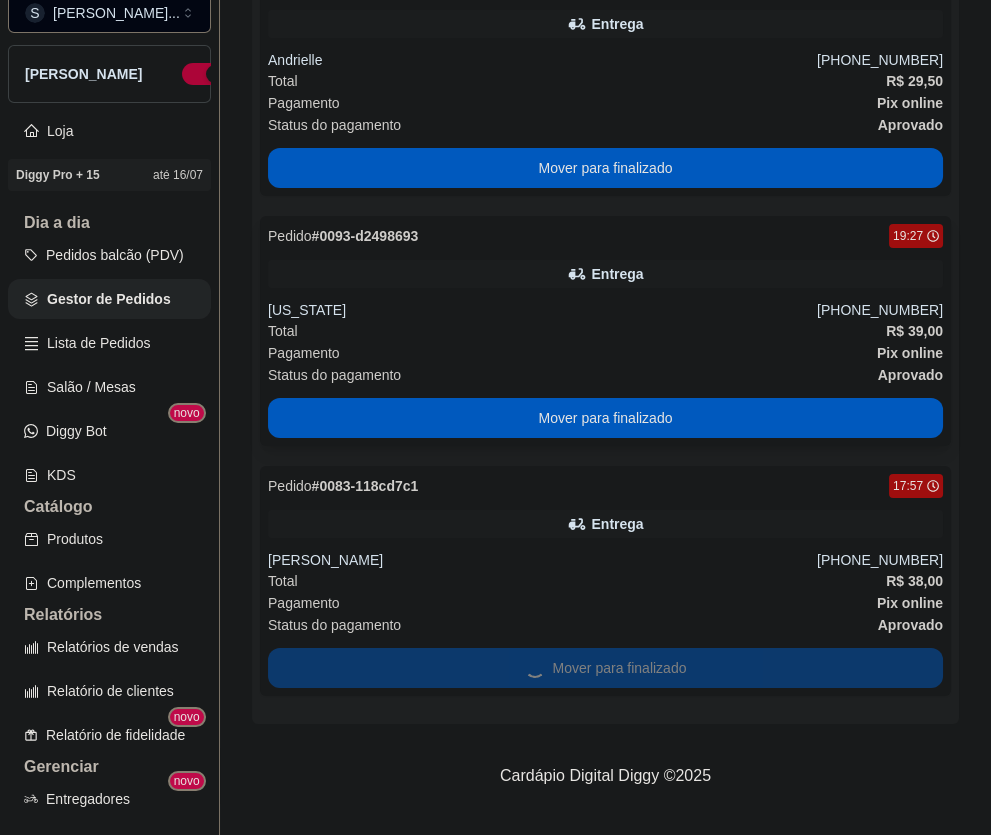 scroll, scrollTop: 1510, scrollLeft: 0, axis: vertical 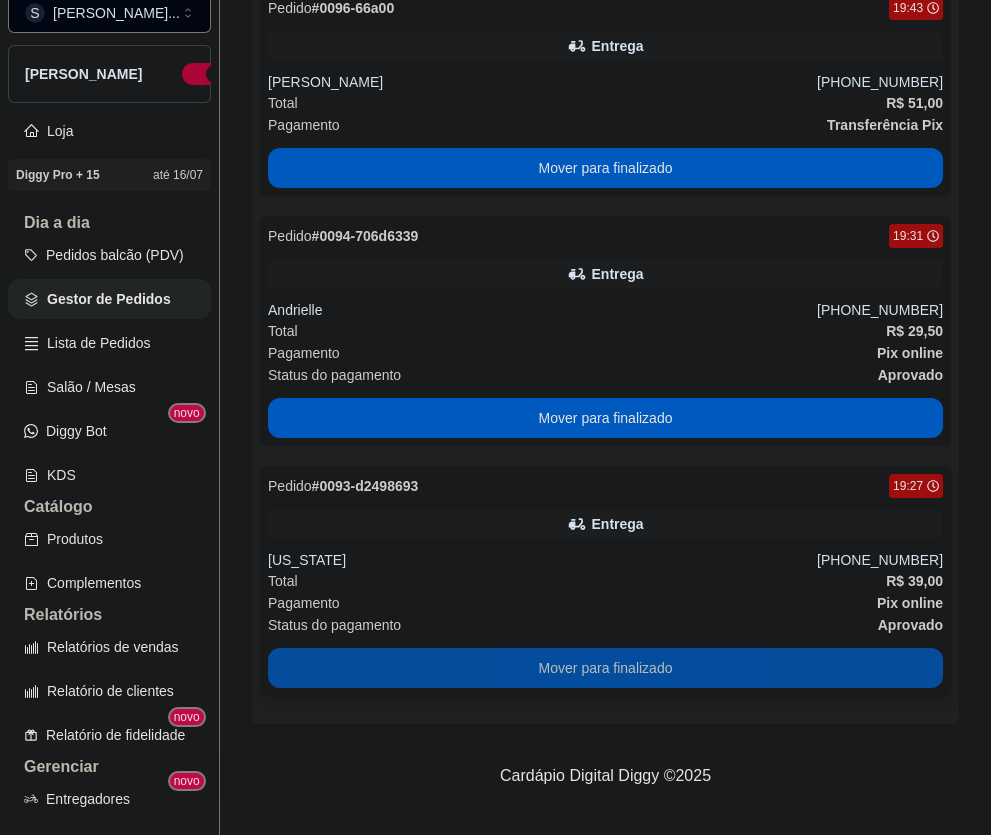 click on "Mover para finalizado" at bounding box center (605, 668) 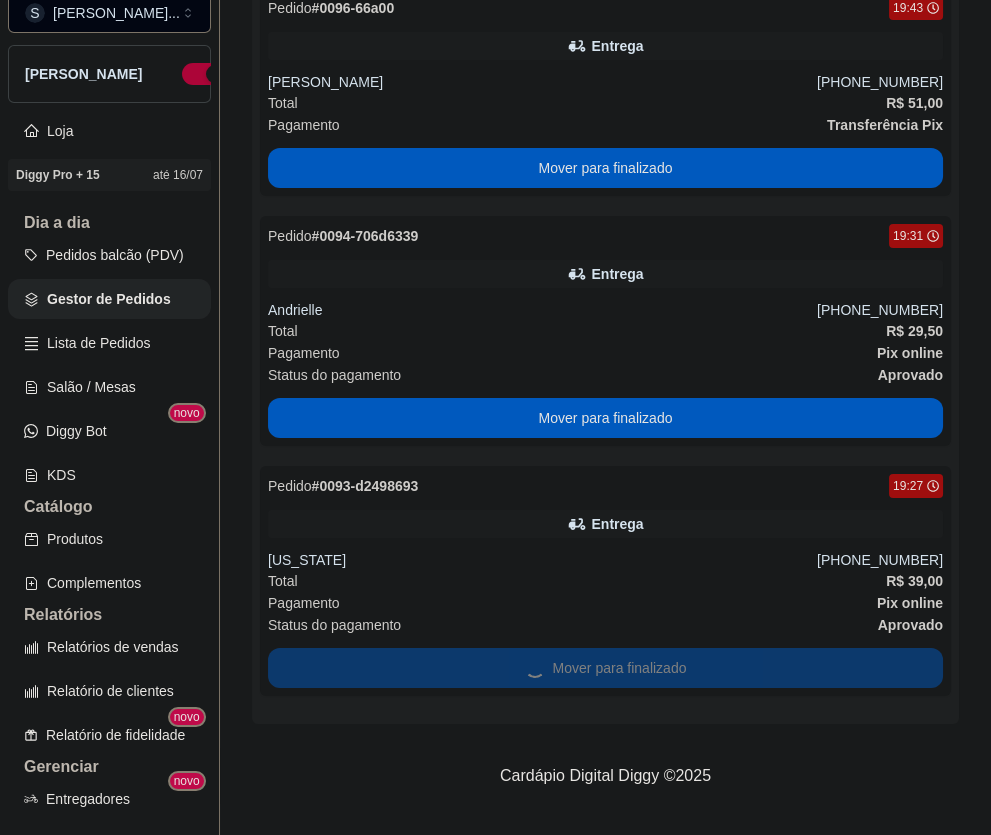 scroll, scrollTop: 1260, scrollLeft: 0, axis: vertical 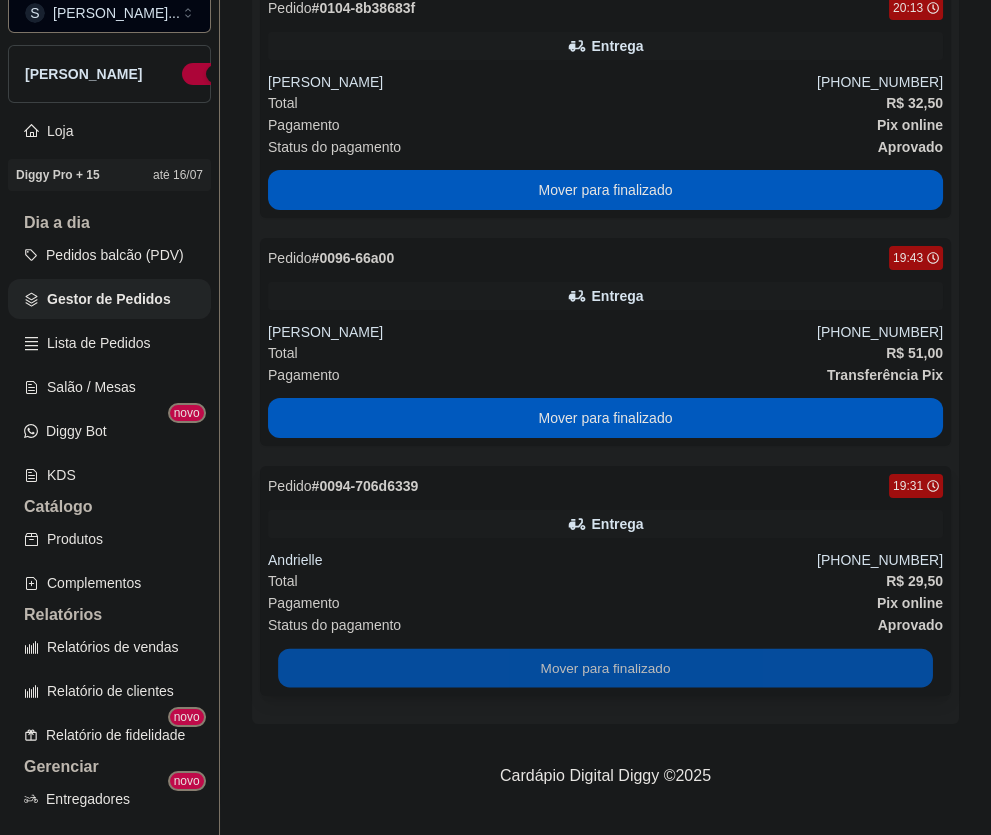 click on "Mover para finalizado" at bounding box center [605, 668] 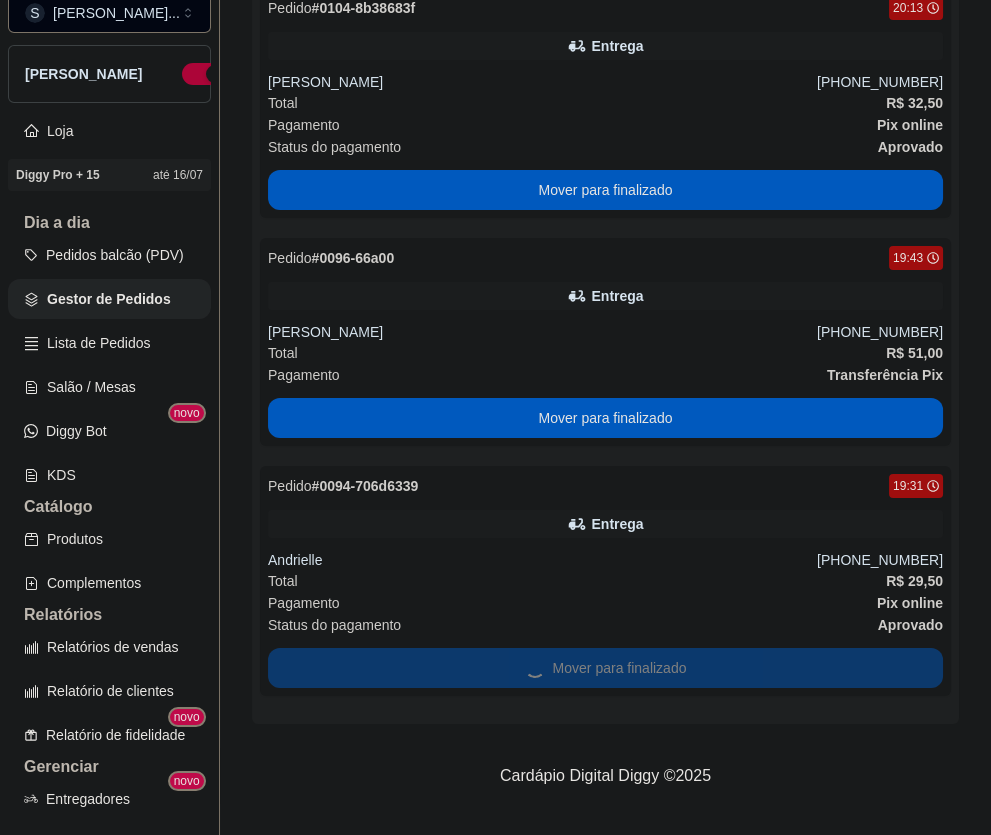 scroll, scrollTop: 1010, scrollLeft: 0, axis: vertical 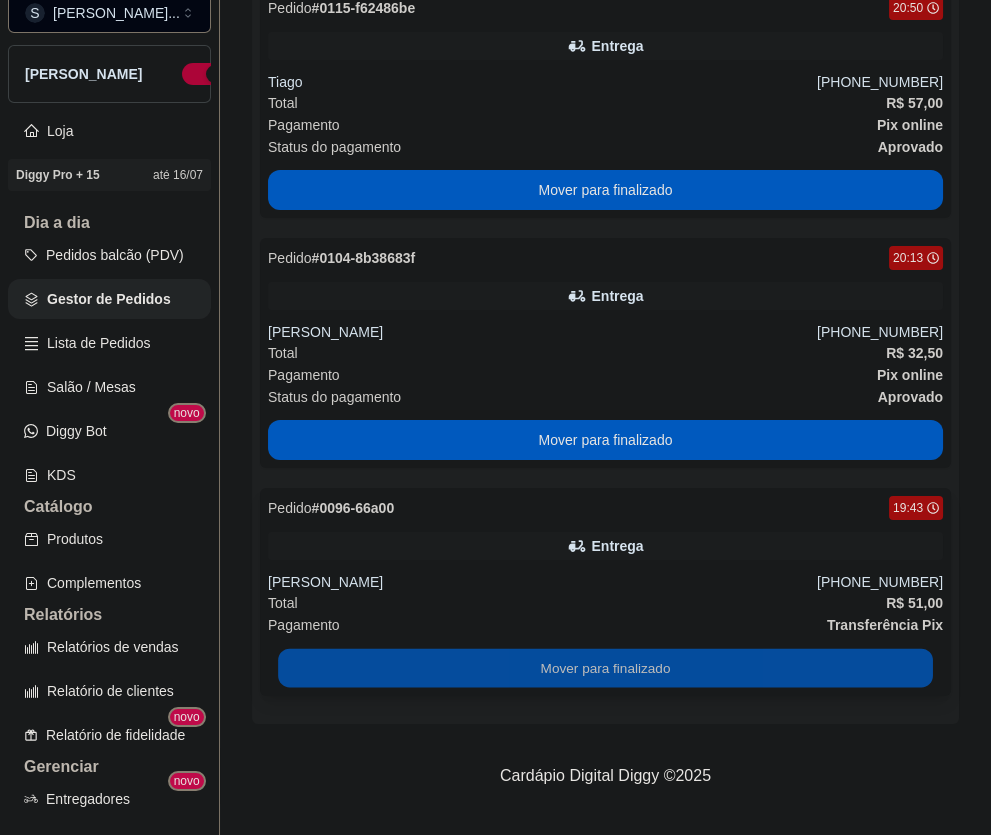 click on "Mover para finalizado" at bounding box center [605, 668] 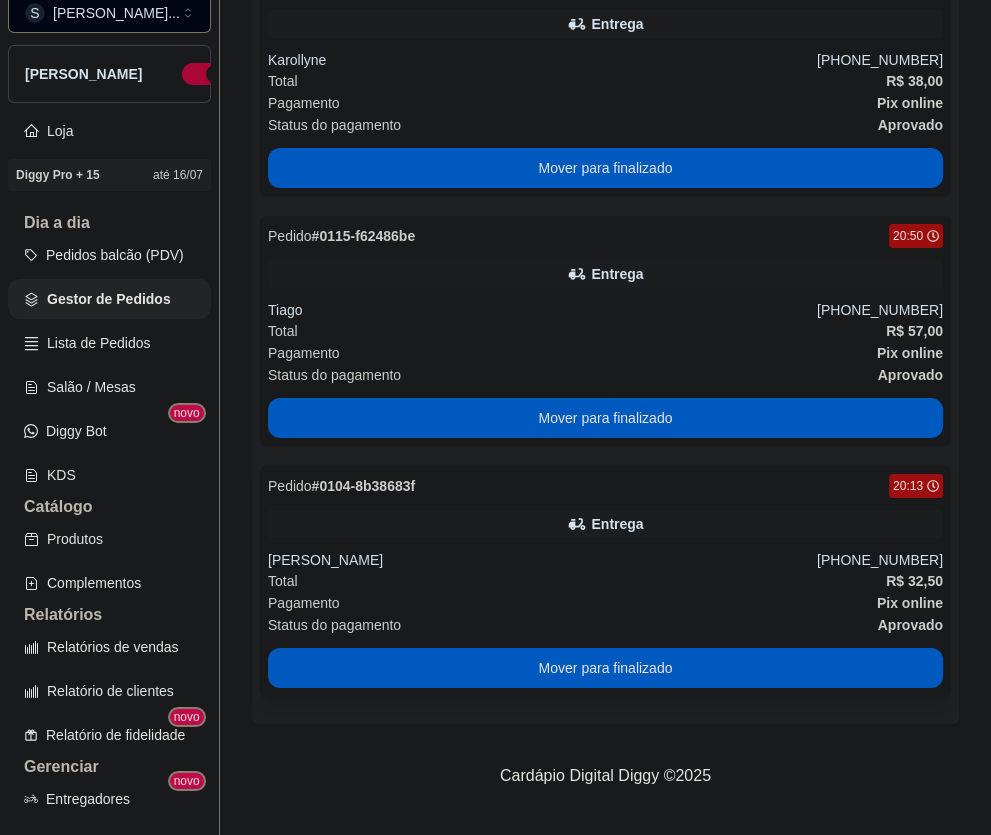 scroll, scrollTop: 782, scrollLeft: 0, axis: vertical 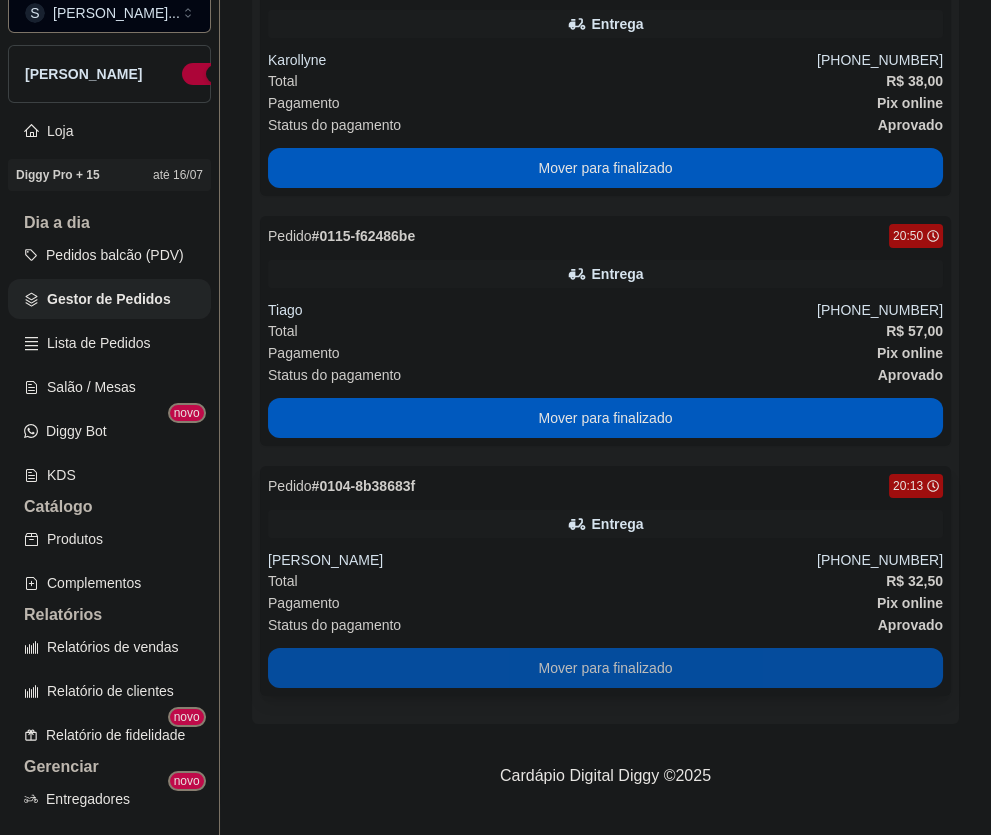 click on "Mover para finalizado" at bounding box center (605, 668) 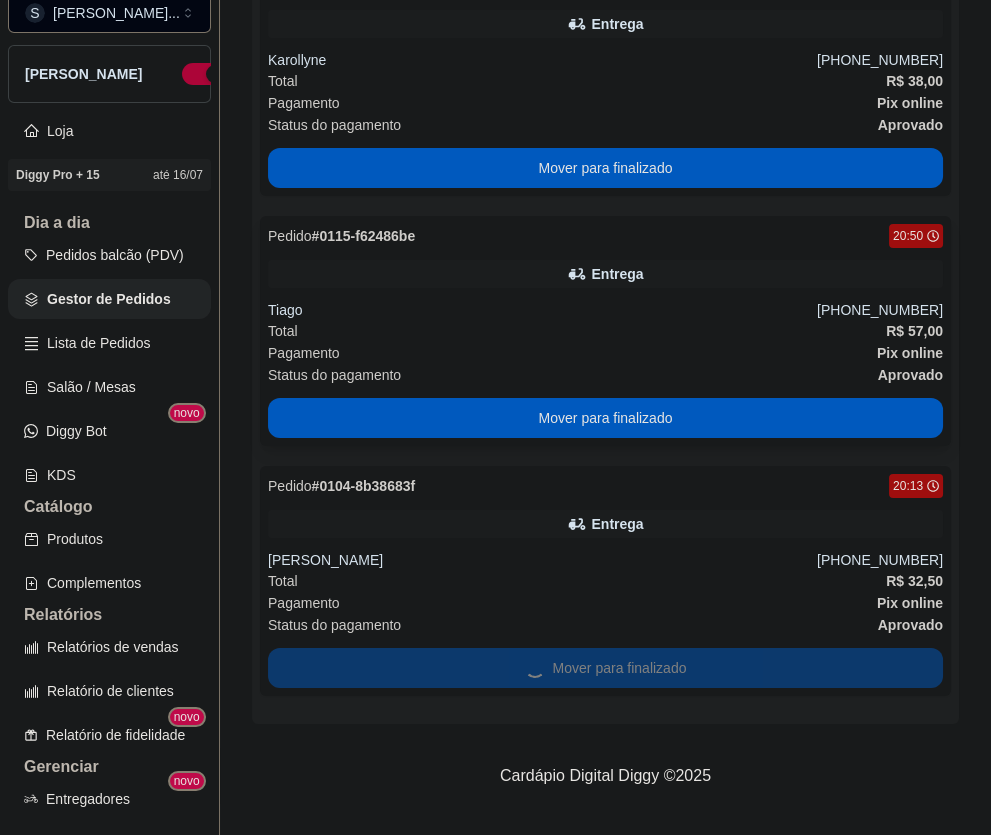 scroll, scrollTop: 532, scrollLeft: 0, axis: vertical 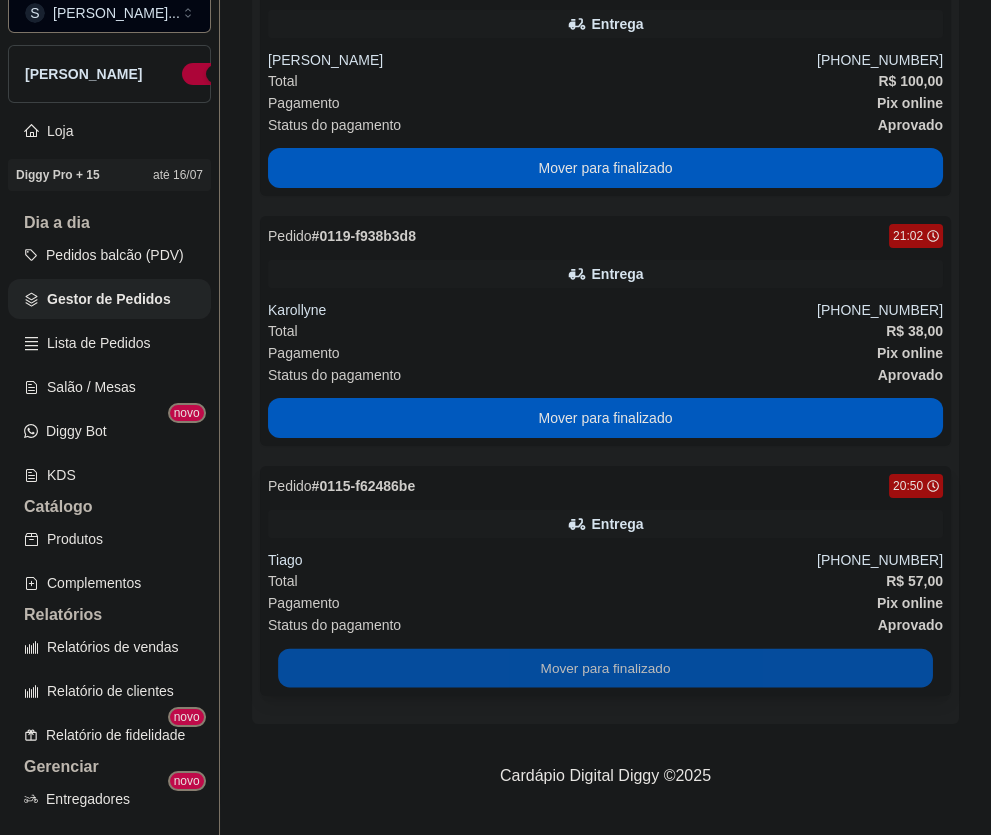 click on "Mover para finalizado" at bounding box center (605, 668) 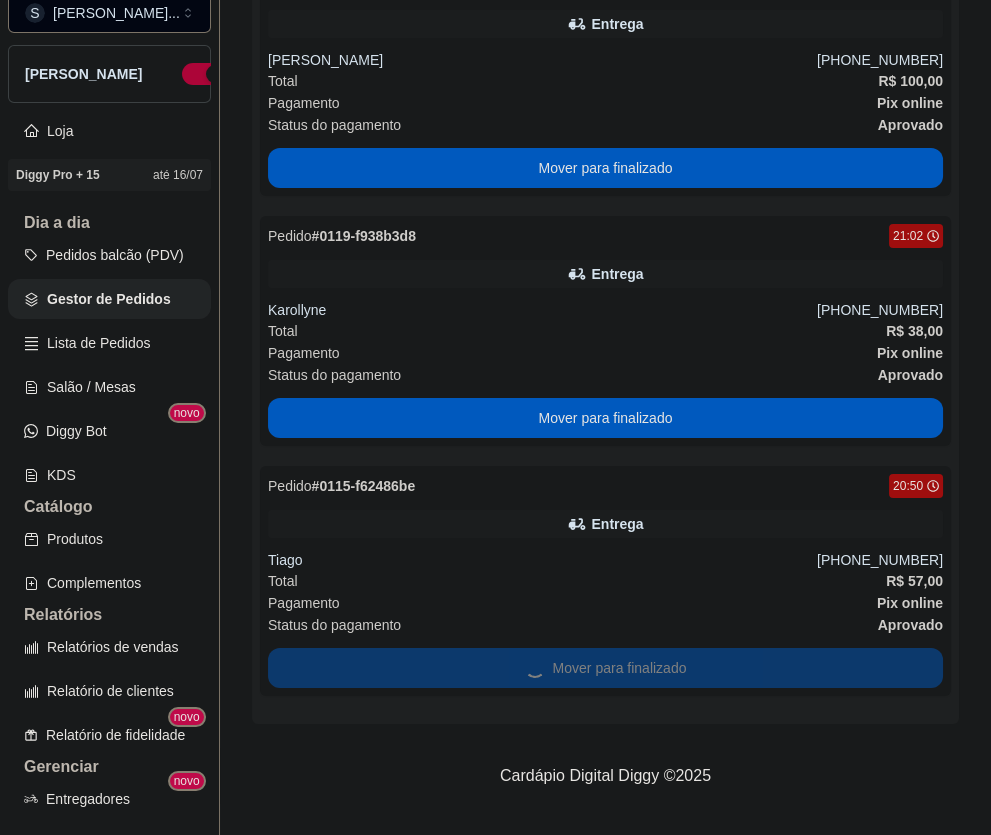 scroll, scrollTop: 369, scrollLeft: 0, axis: vertical 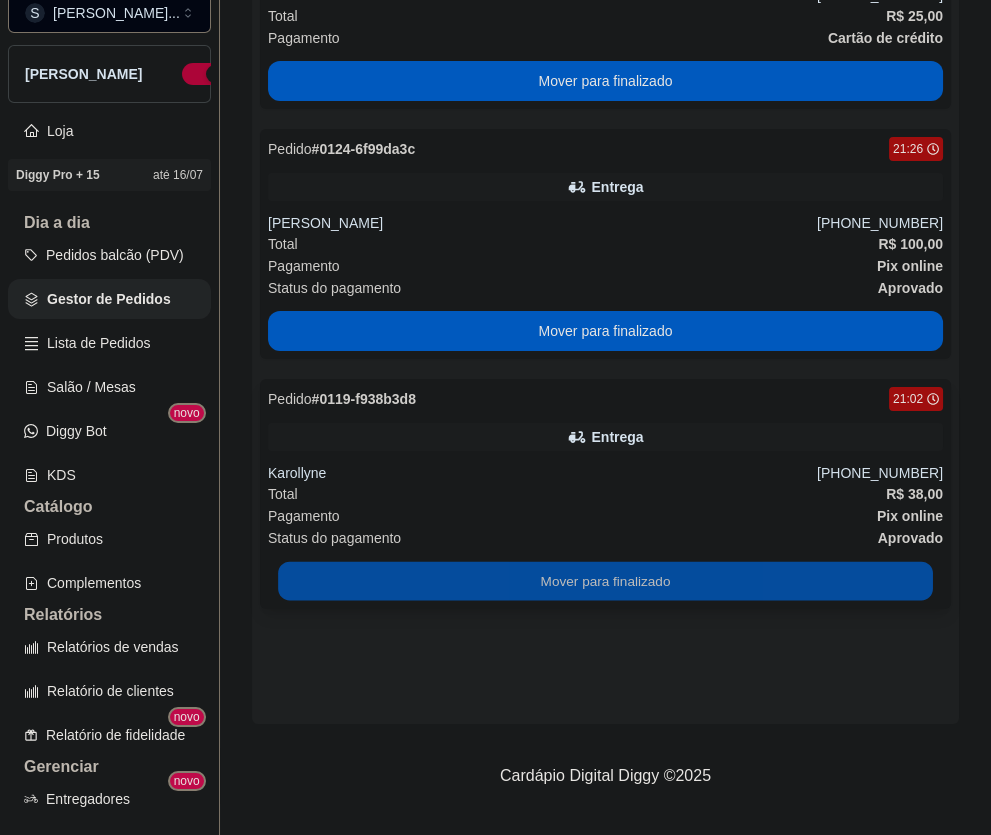 click on "Mover para finalizado" at bounding box center [605, 581] 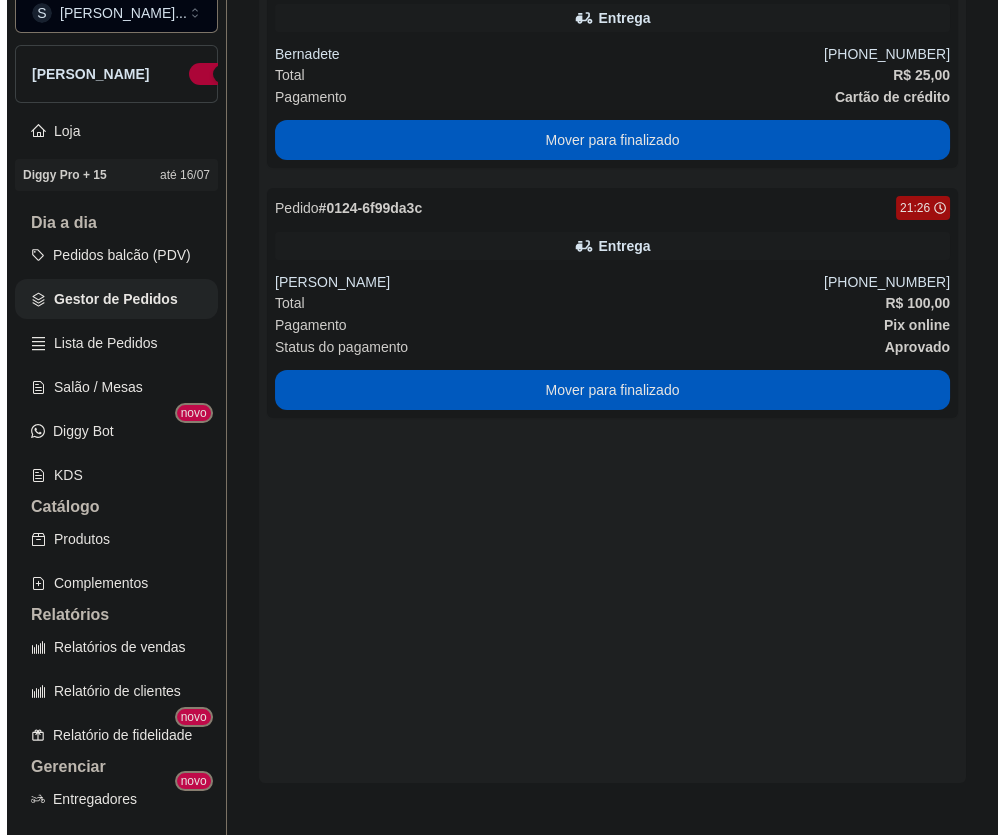 scroll, scrollTop: 187, scrollLeft: 0, axis: vertical 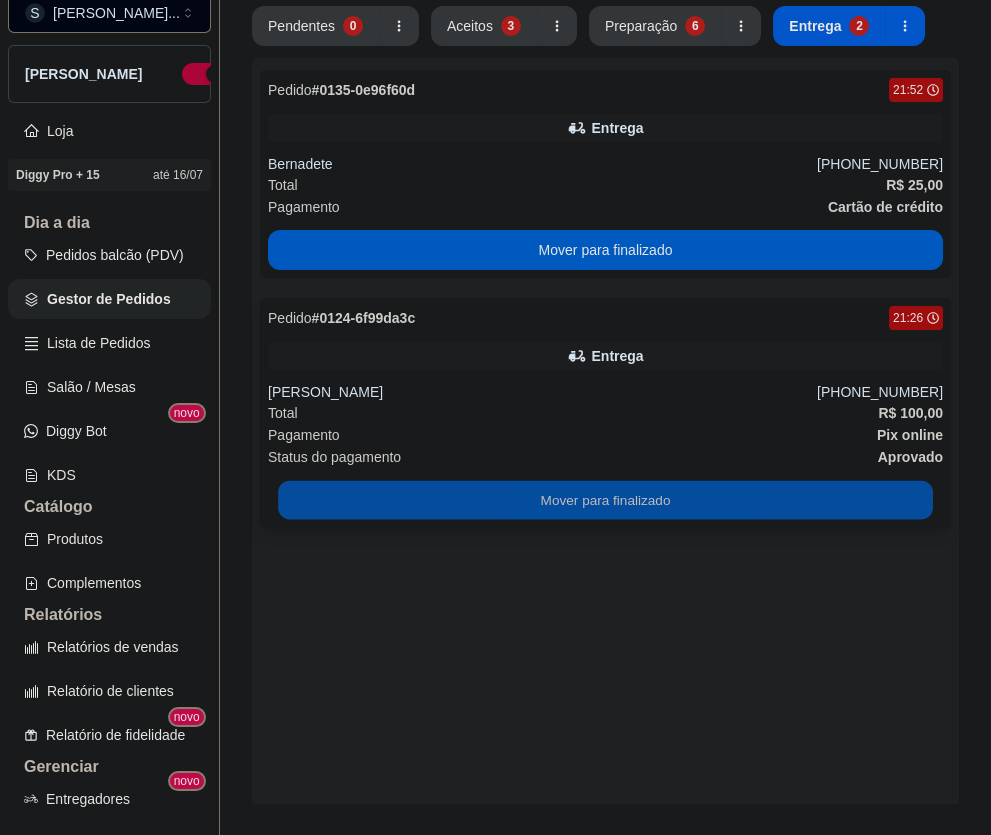 click on "Mover para finalizado" at bounding box center [605, 500] 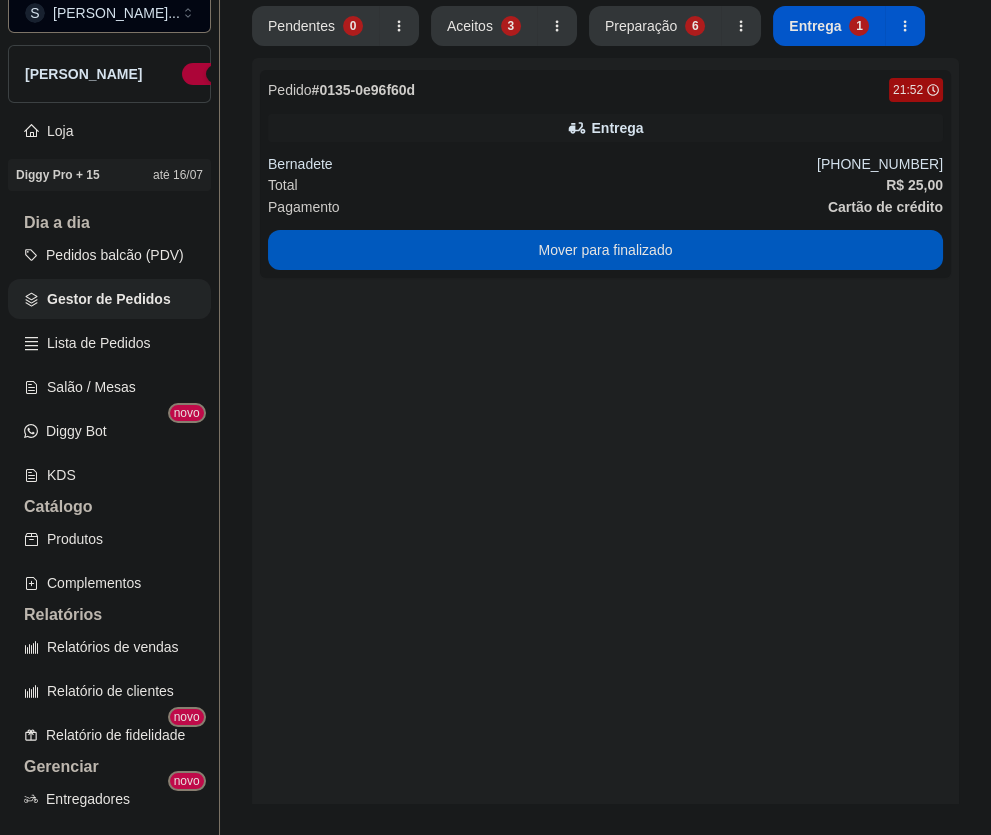 drag, startPoint x: 737, startPoint y: 660, endPoint x: 630, endPoint y: 377, distance: 302.55246 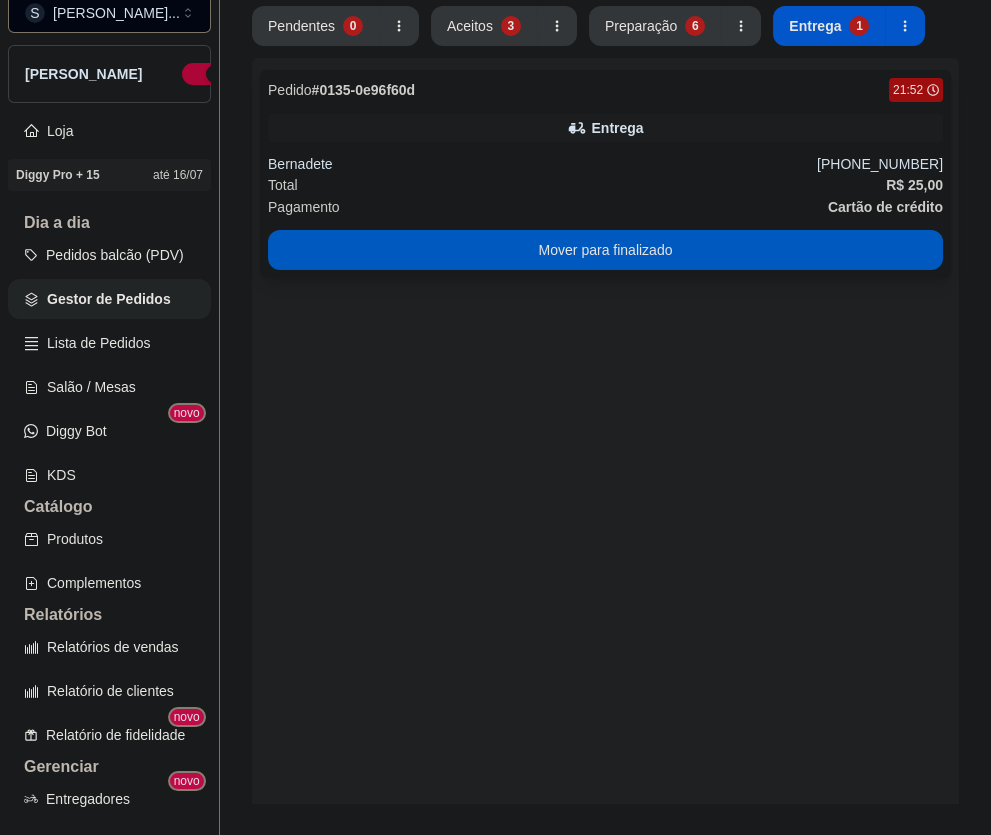click on "Total R$ 25,00" at bounding box center [605, 185] 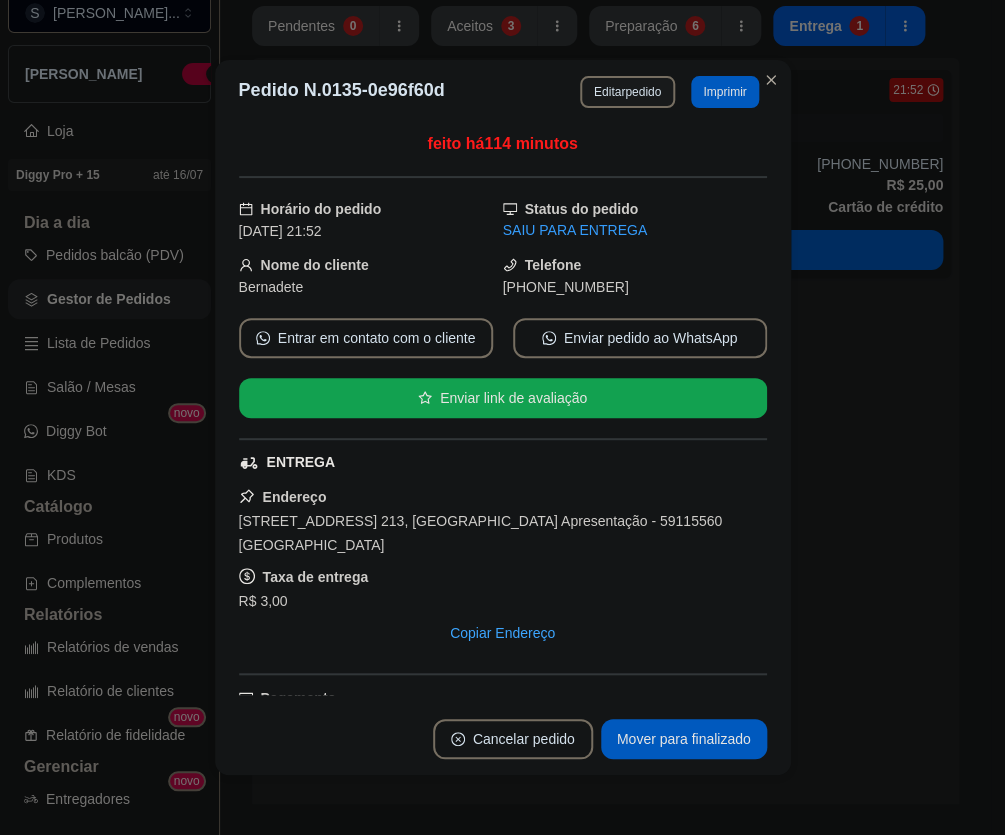 scroll, scrollTop: 385, scrollLeft: 0, axis: vertical 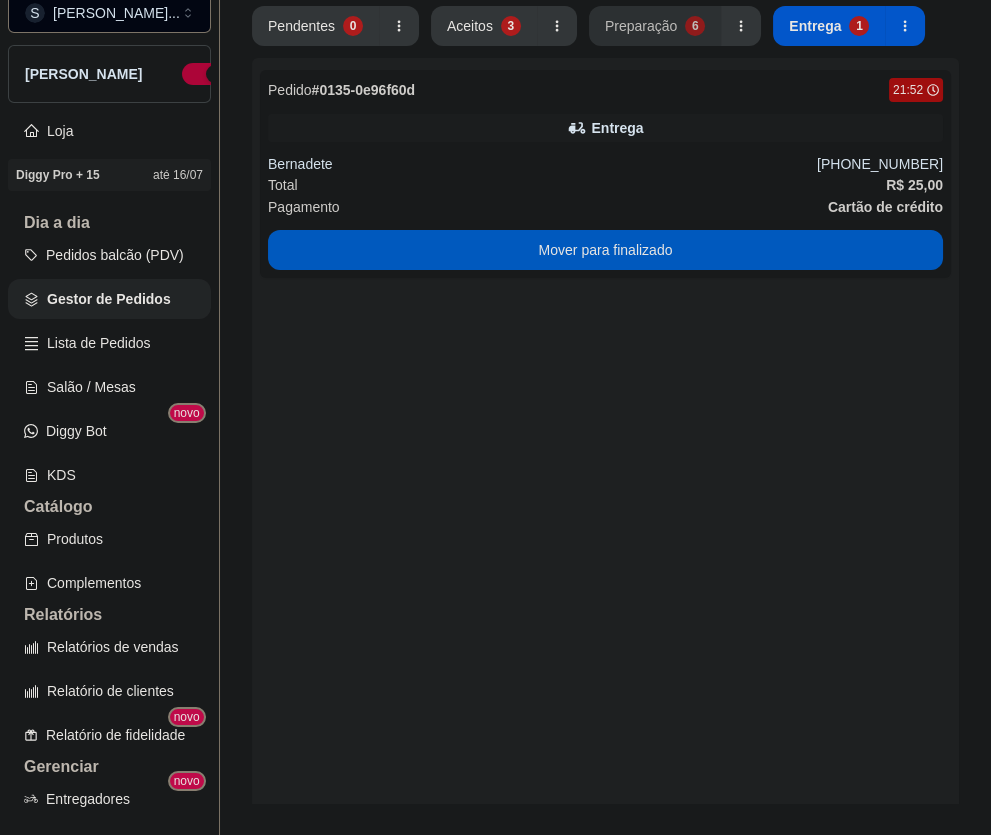 click on "Preparação" at bounding box center (641, 26) 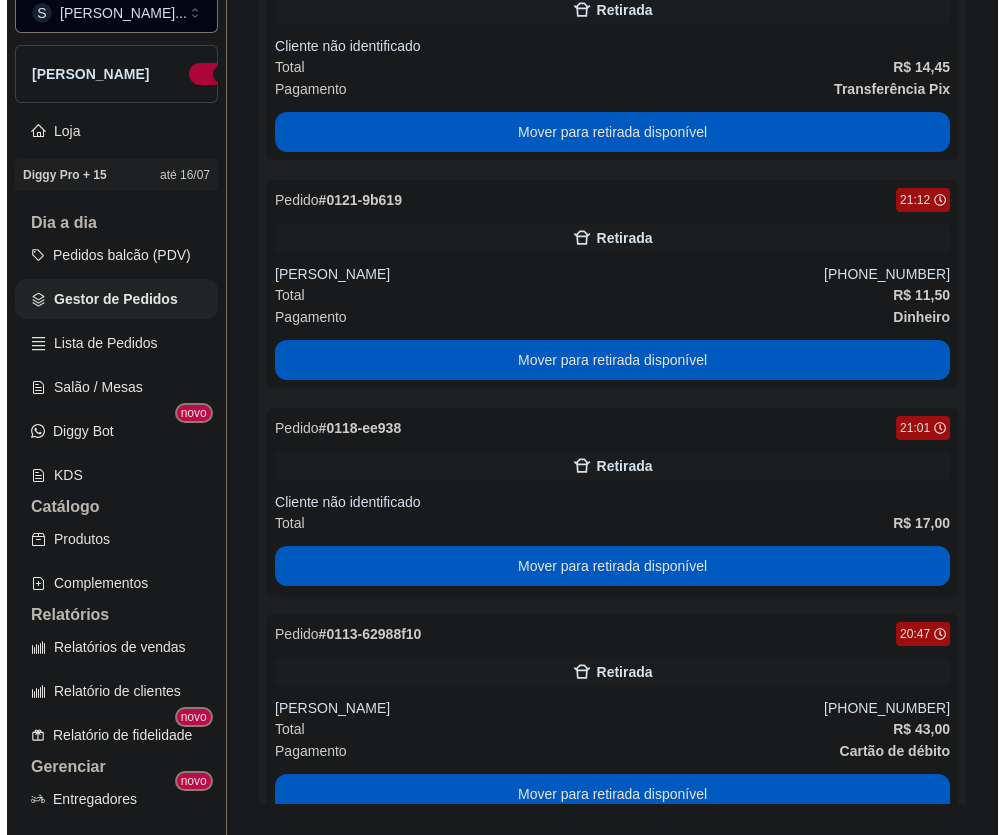scroll, scrollTop: 900, scrollLeft: 0, axis: vertical 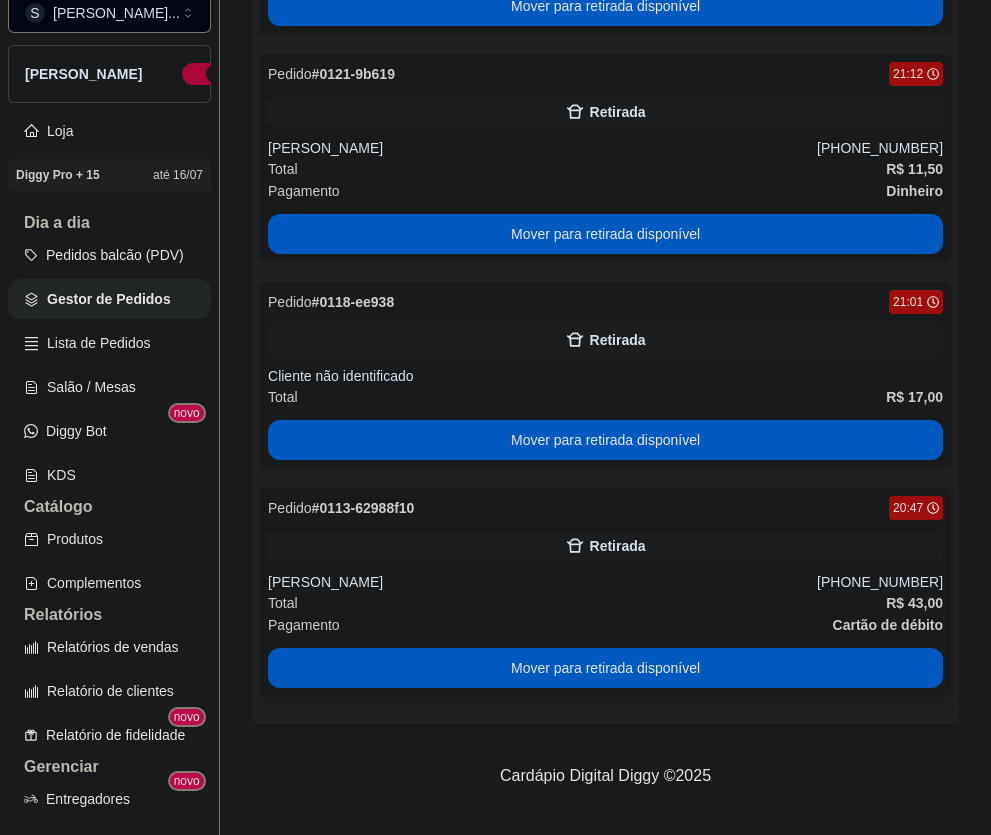 click on "Total R$ 43,00" at bounding box center (605, 603) 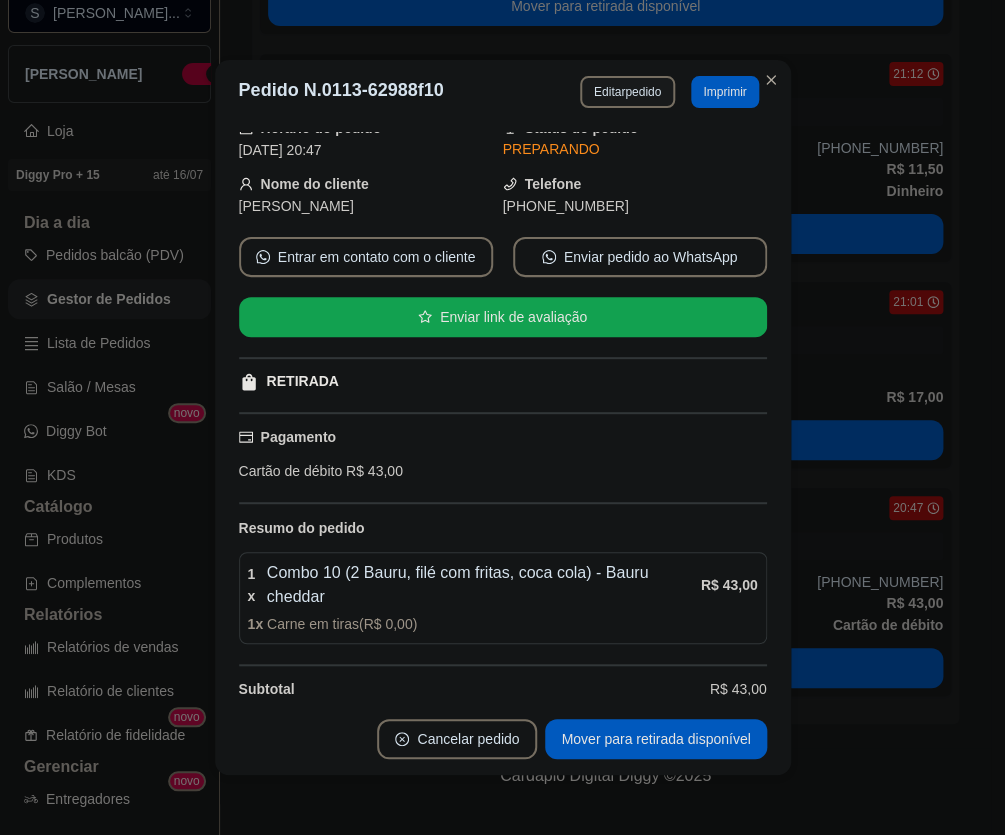 scroll, scrollTop: 107, scrollLeft: 0, axis: vertical 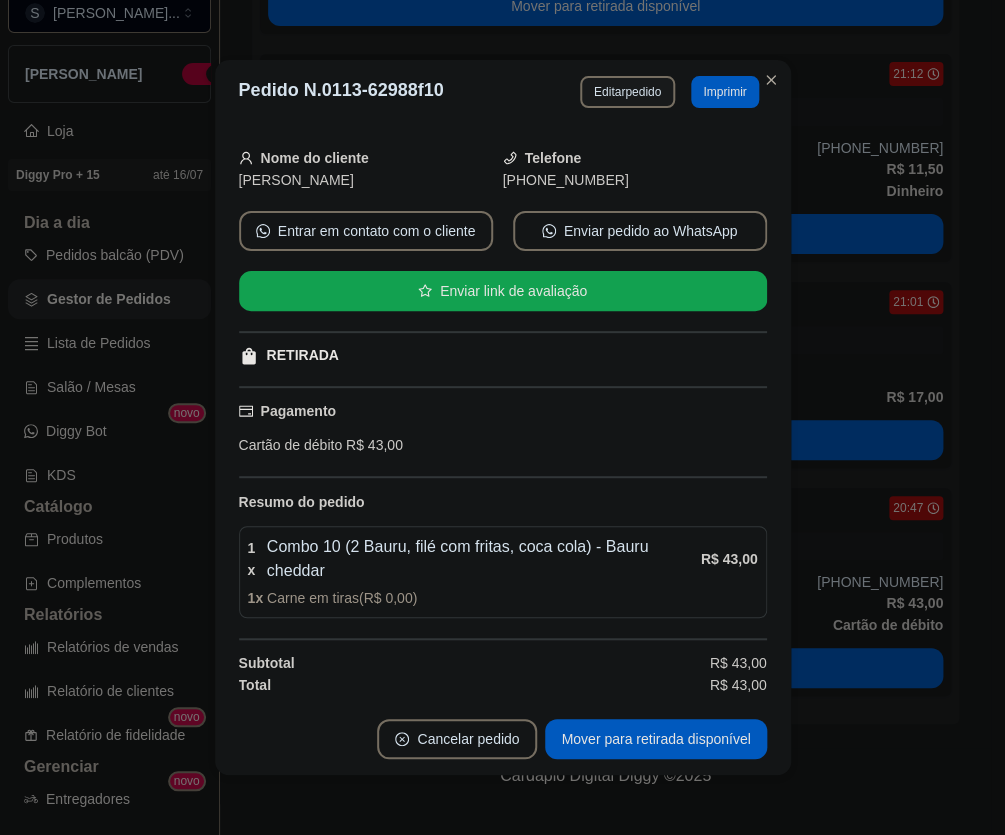 click on "Cancelar pedido Mover para retirada disponível" at bounding box center [503, 739] 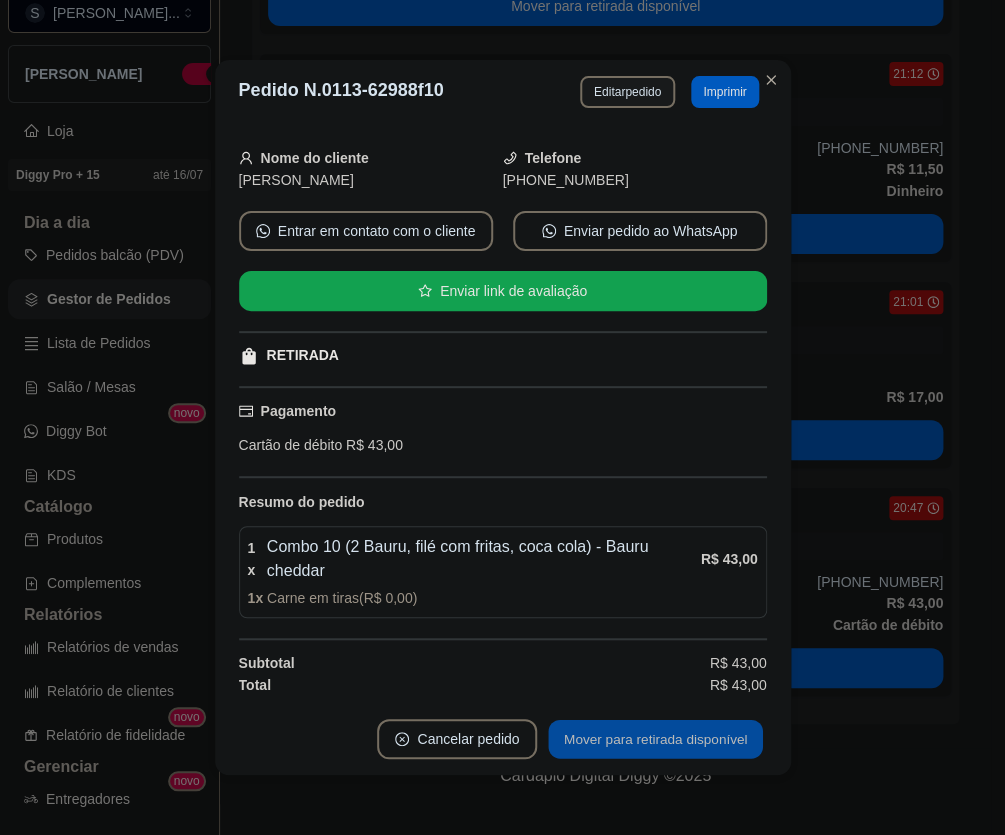 click on "Mover para retirada disponível" at bounding box center [656, 739] 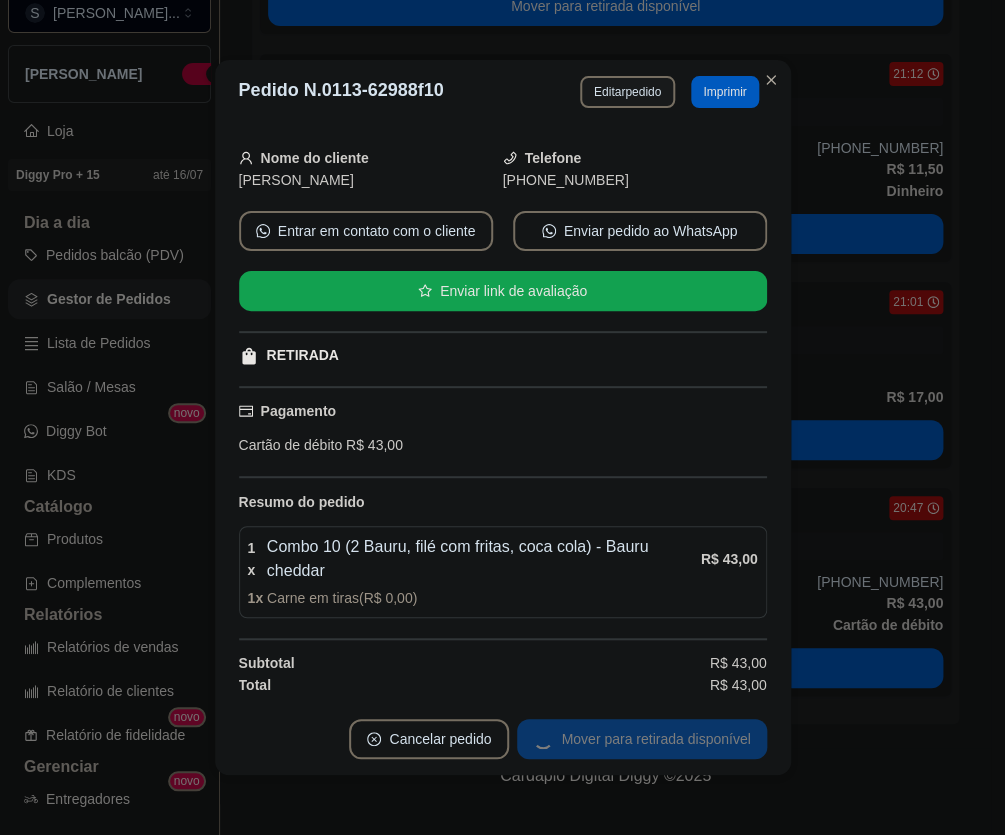 click on "Mover para retirada disponível" at bounding box center [641, 739] 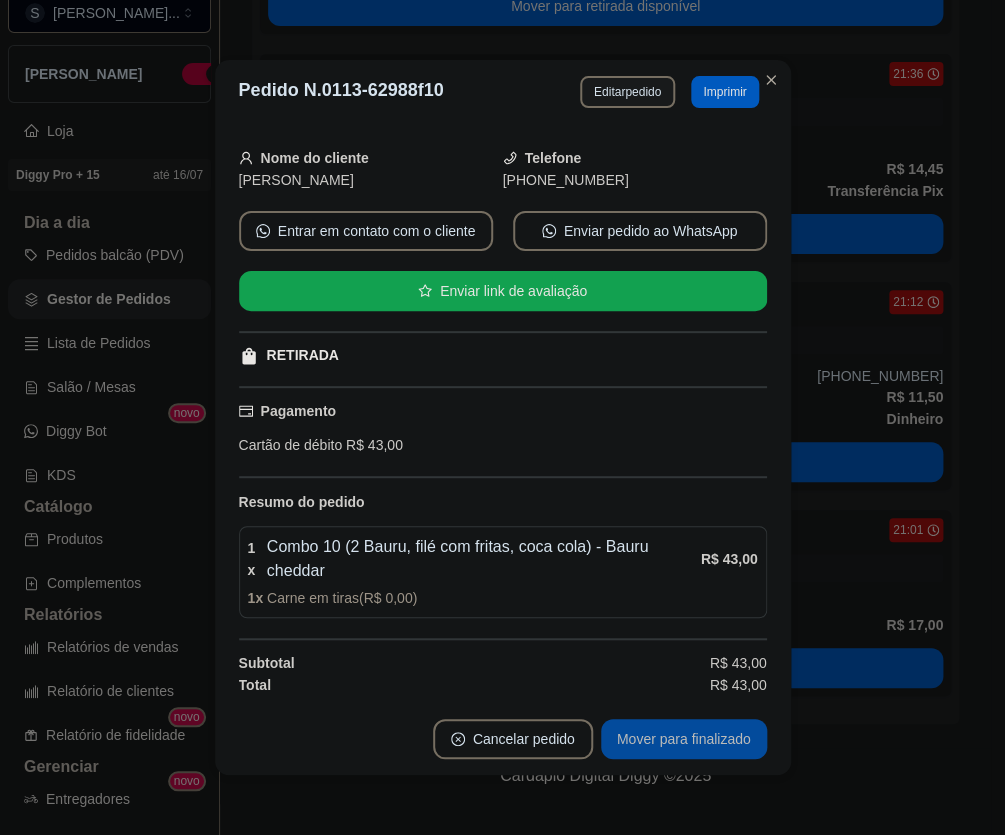 click on "Mover para finalizado" at bounding box center (684, 739) 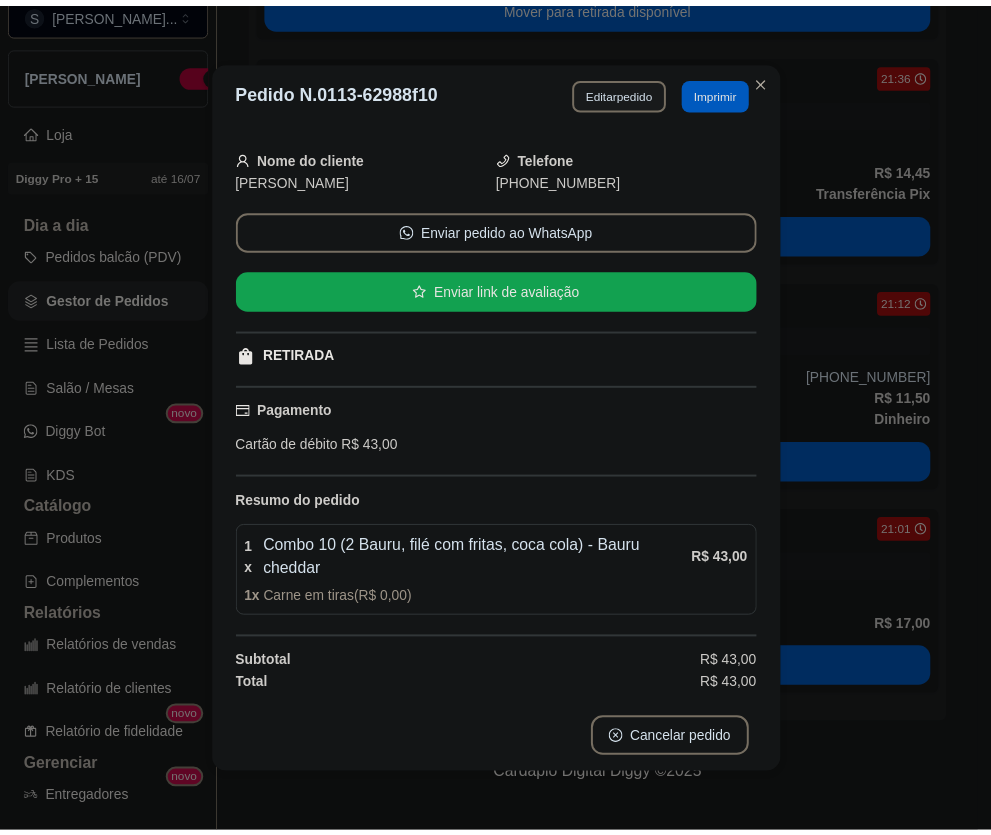 scroll, scrollTop: 60, scrollLeft: 0, axis: vertical 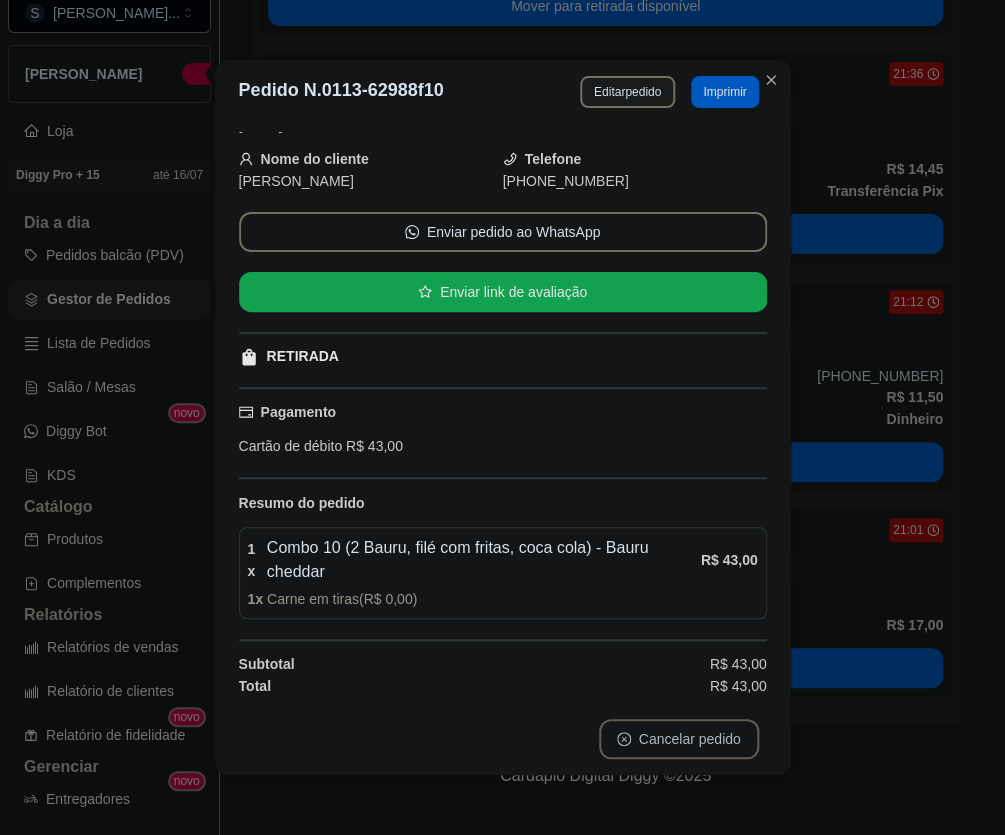 click on "Cancelar pedido" at bounding box center [679, 739] 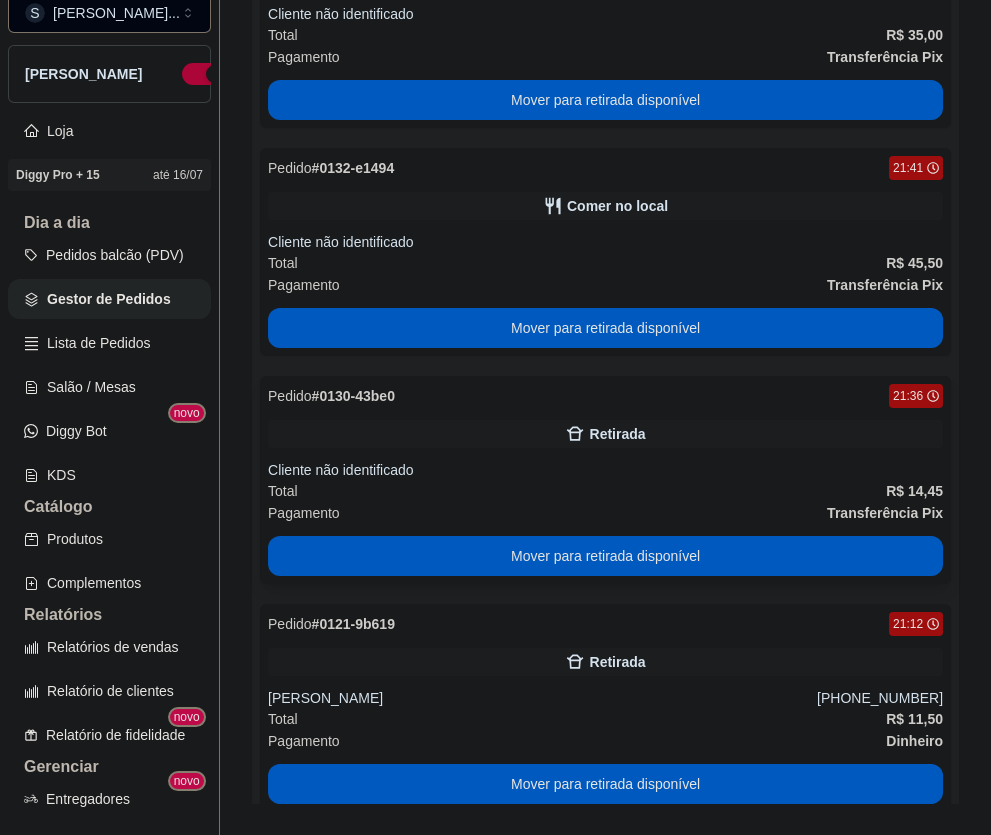 scroll, scrollTop: 0, scrollLeft: 0, axis: both 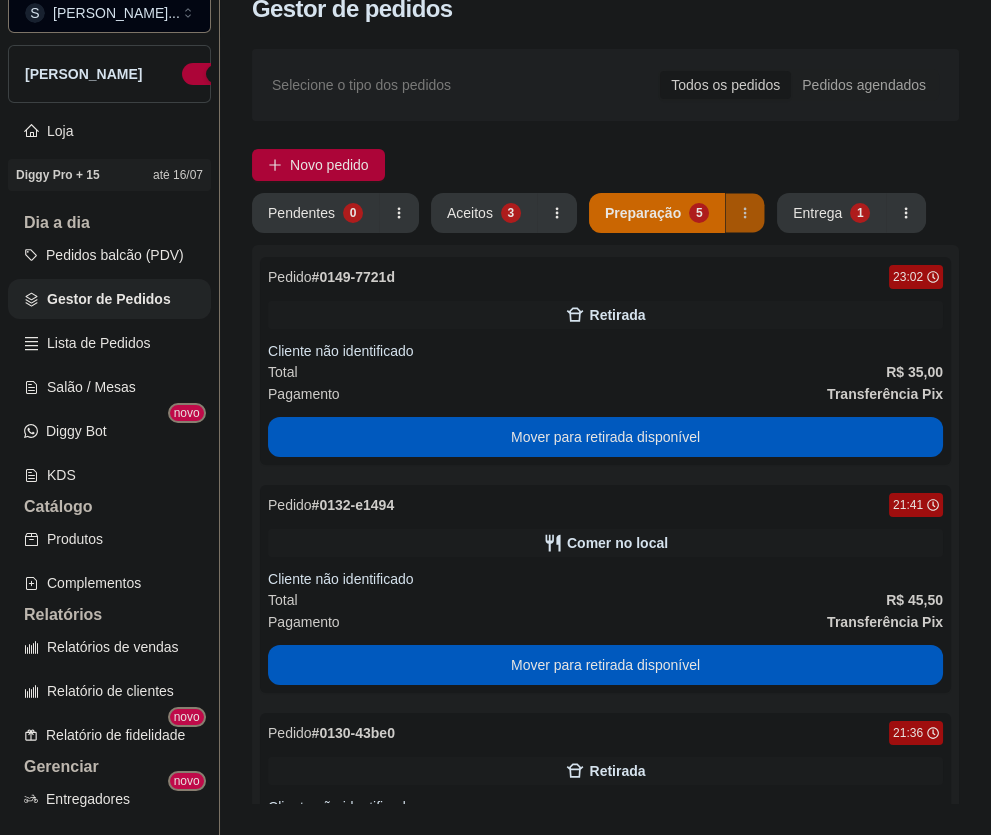 click 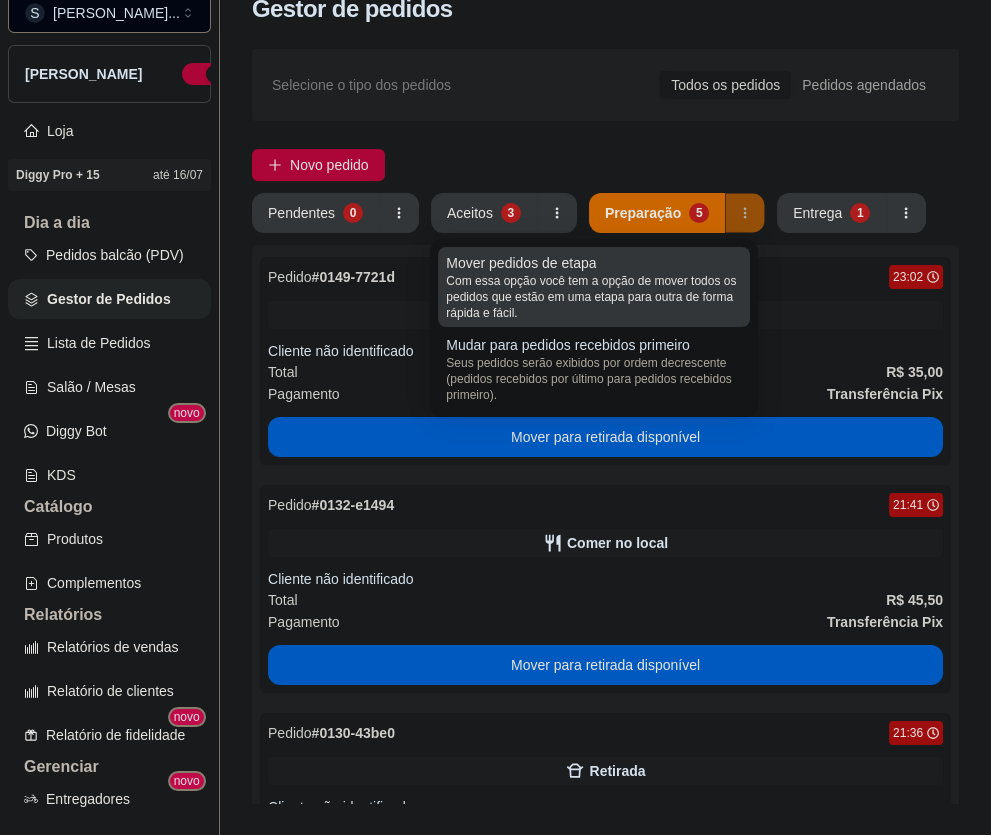 click on "Com essa opção você tem a opção de mover todos os pedidos que estão em uma etapa para outra de forma rápida e fácil." at bounding box center [594, 297] 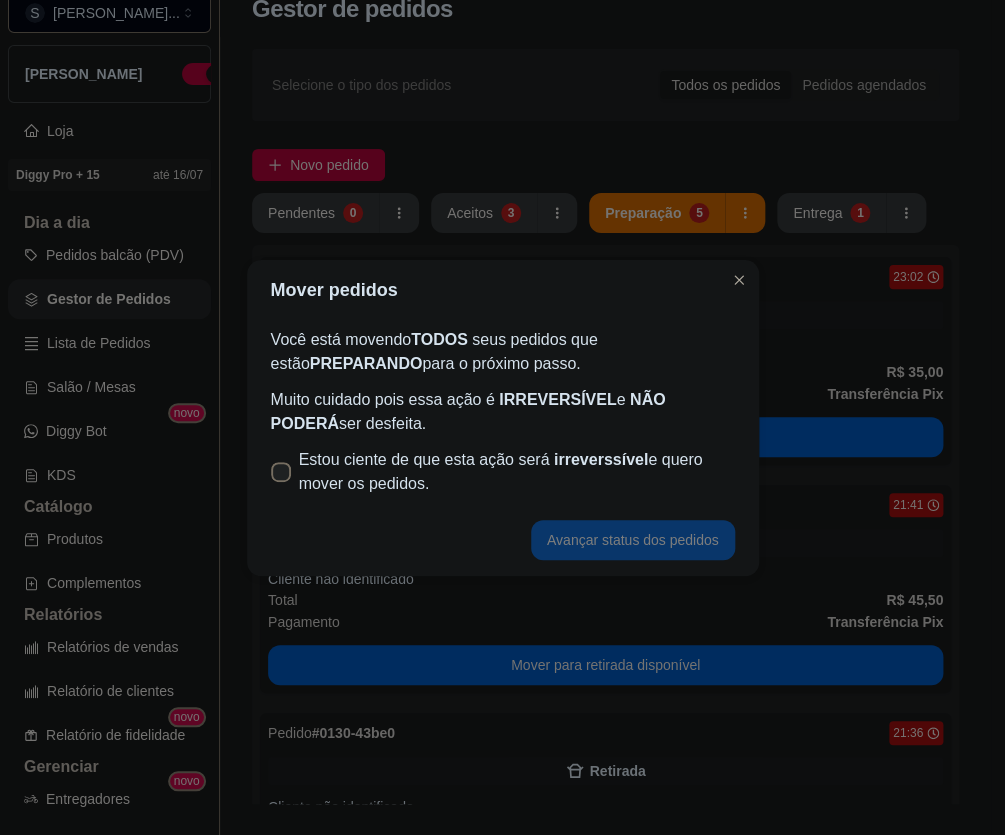 click on "Estou ciente de que esta ação será   irreverssível  e quero mover os pedidos." at bounding box center (503, 472) 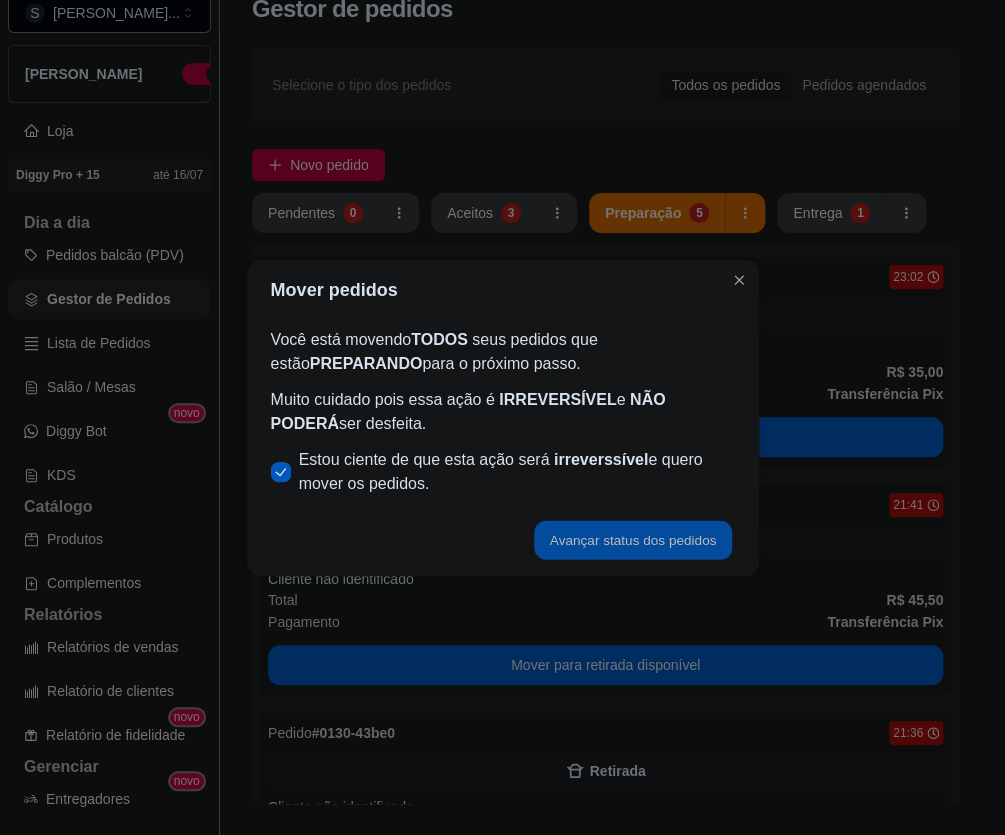 click on "Avançar status dos pedidos" at bounding box center (633, 539) 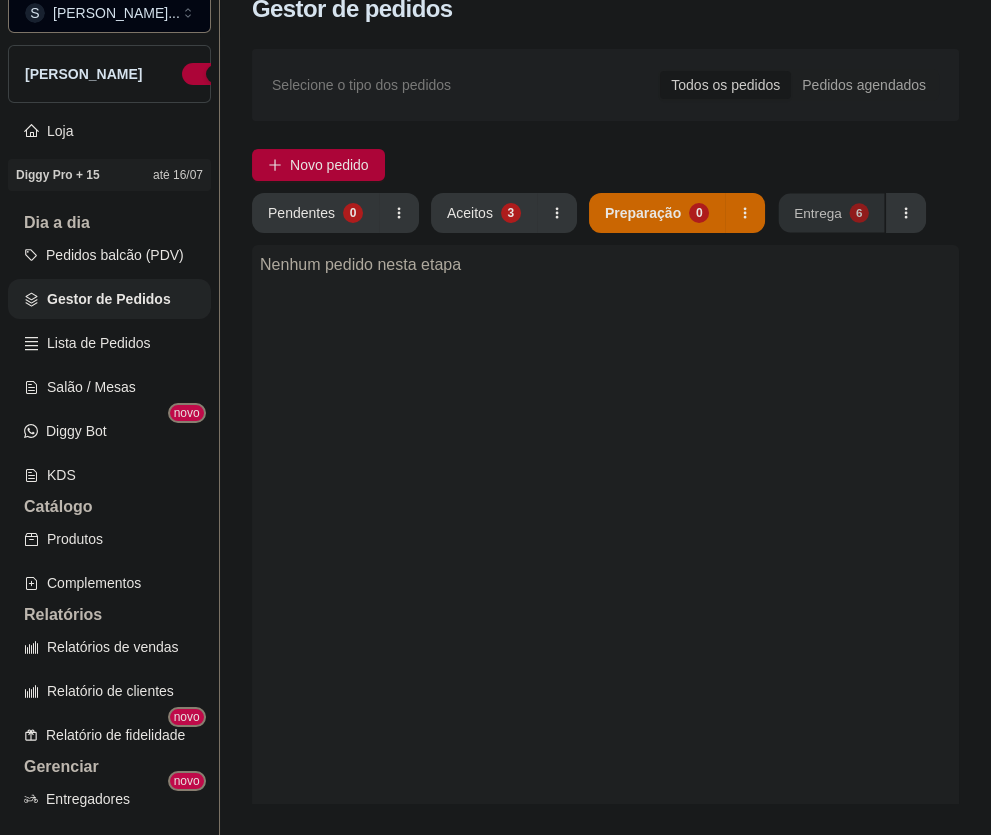 click on "Entrega 6" at bounding box center (832, 213) 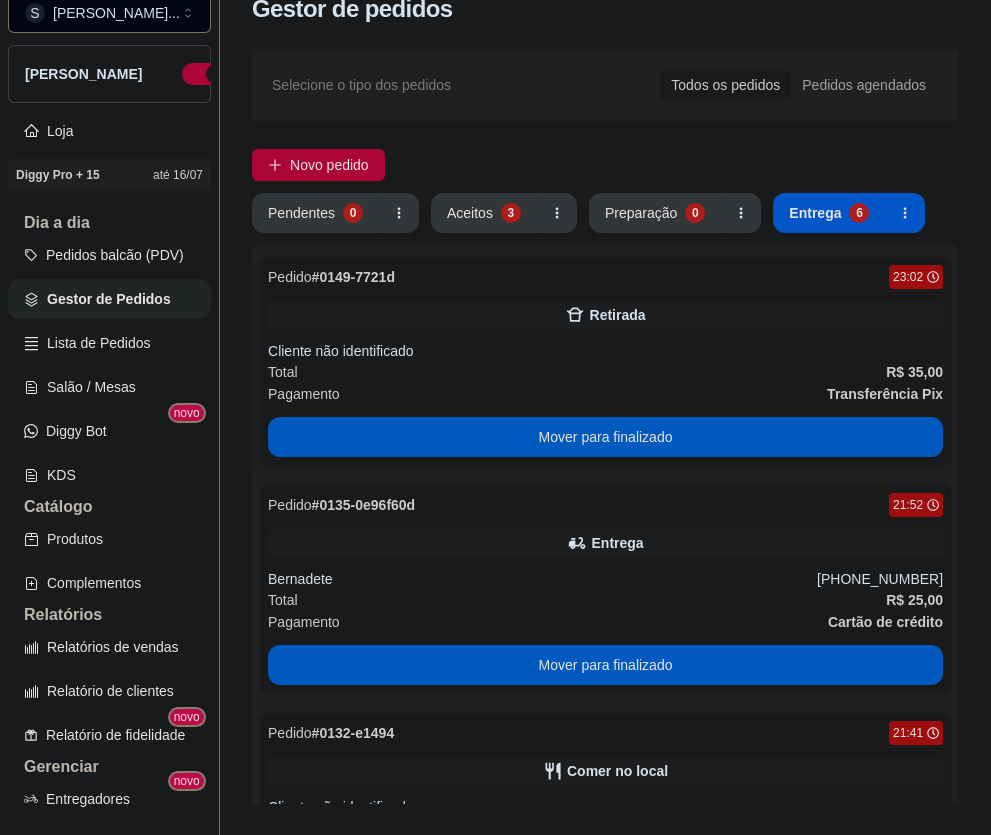 click on "Pedido  # 0149-7721d 23:02 Retirada Cliente não identificado Total R$ 35,00 Pagamento Transferência Pix Mover para finalizado" at bounding box center (605, 361) 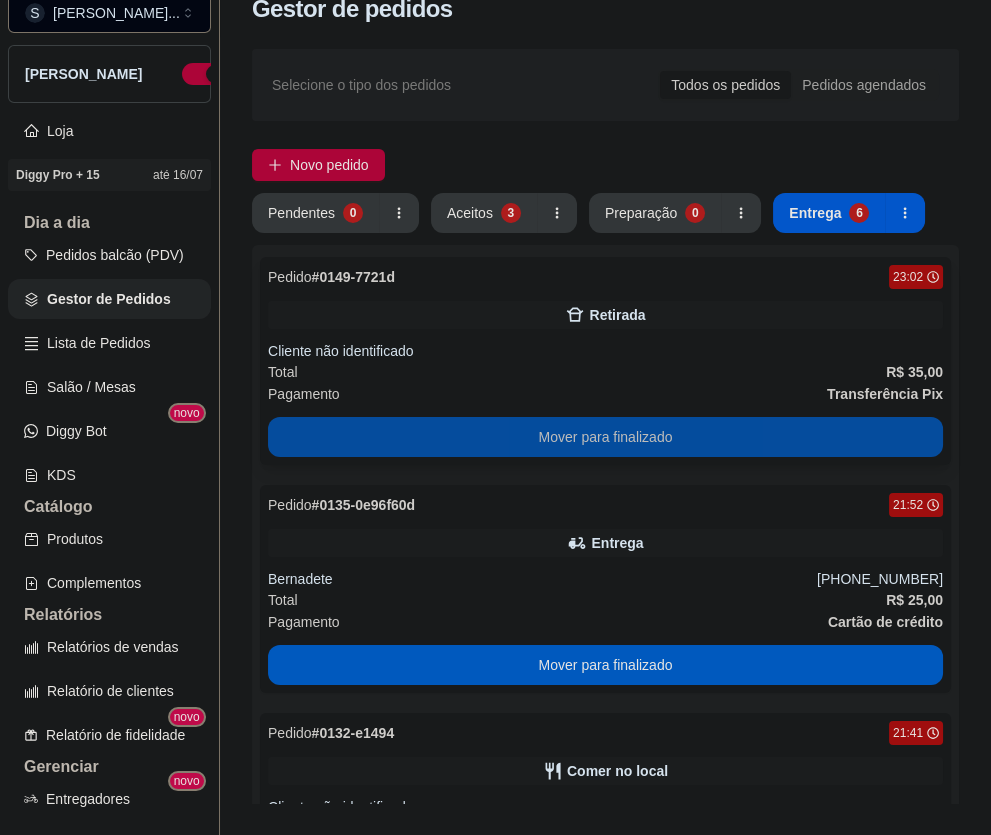 click on "Mover para finalizado" at bounding box center [605, 437] 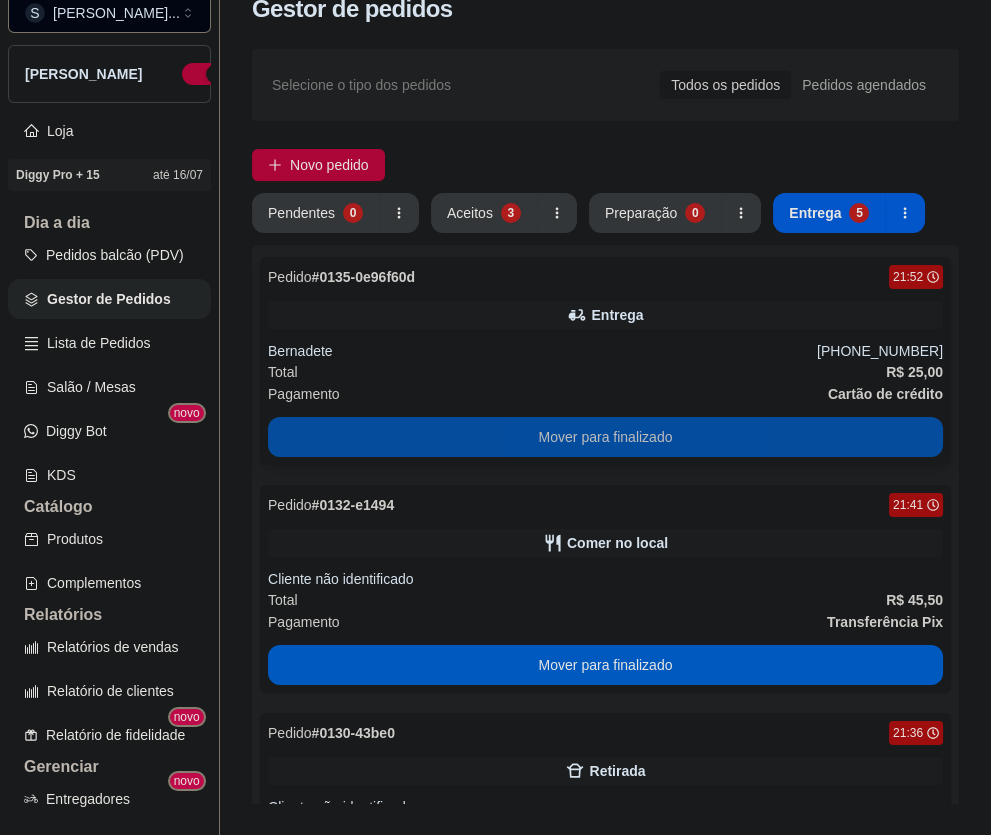 click on "Mover para finalizado" at bounding box center [605, 437] 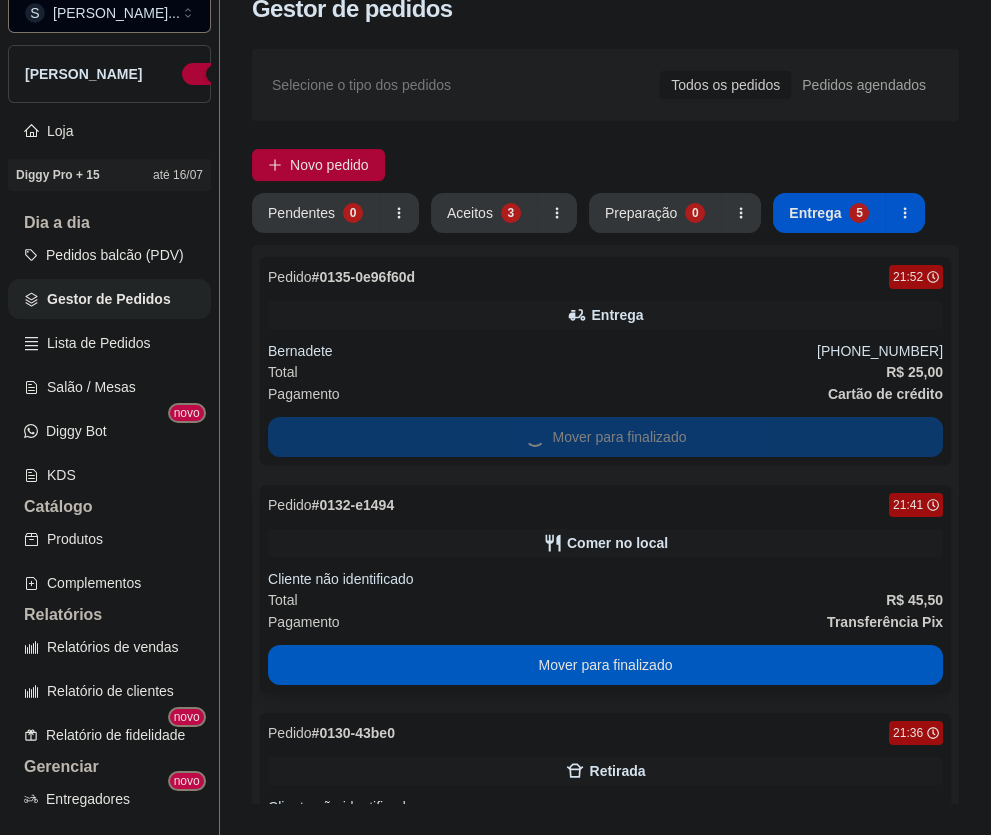 click on "Mover para finalizado" at bounding box center [605, 665] 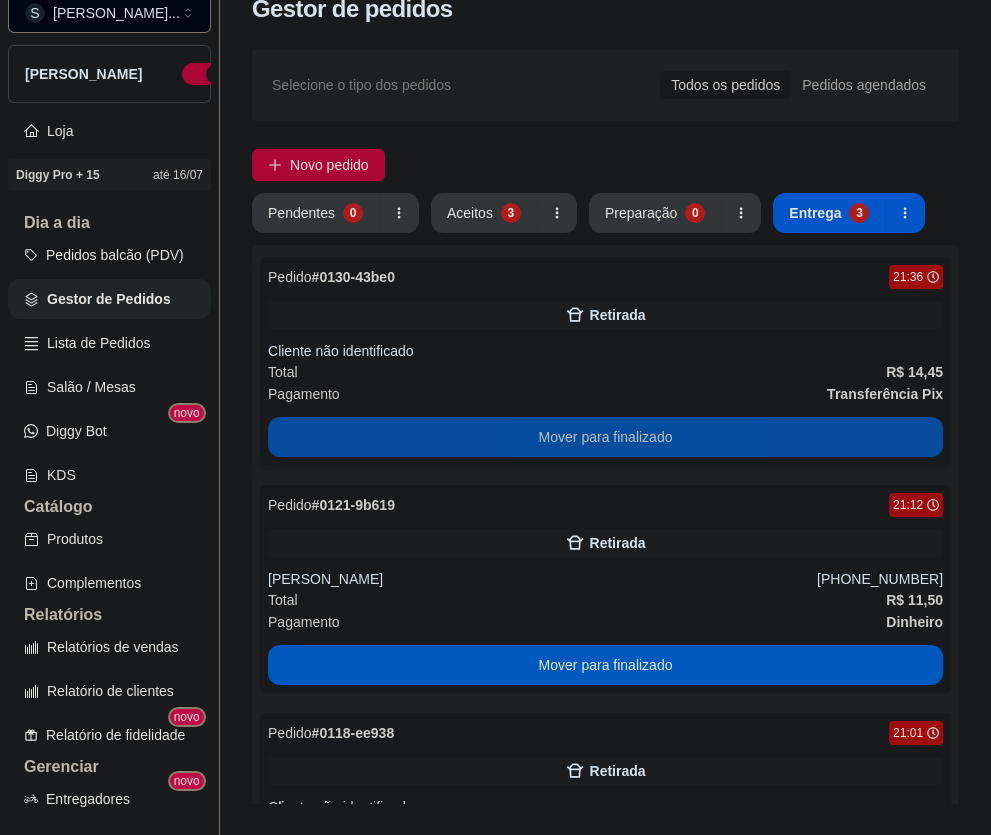 click on "Mover para finalizado" at bounding box center (605, 437) 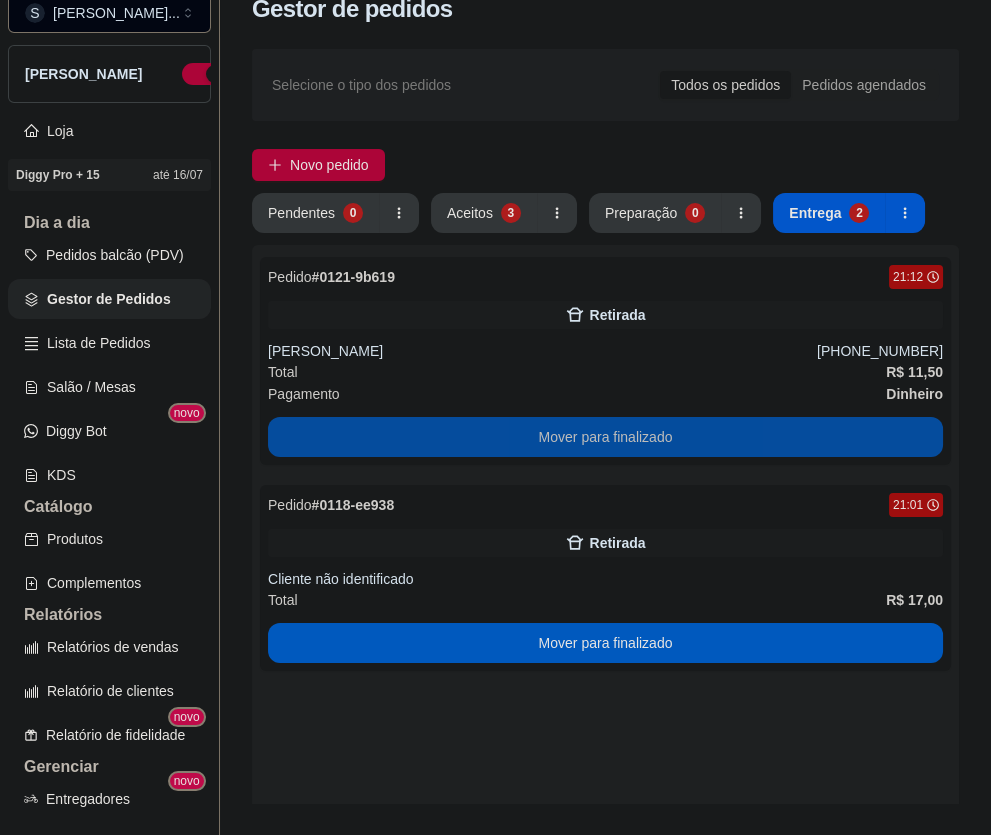 click on "Mover para finalizado" at bounding box center [605, 437] 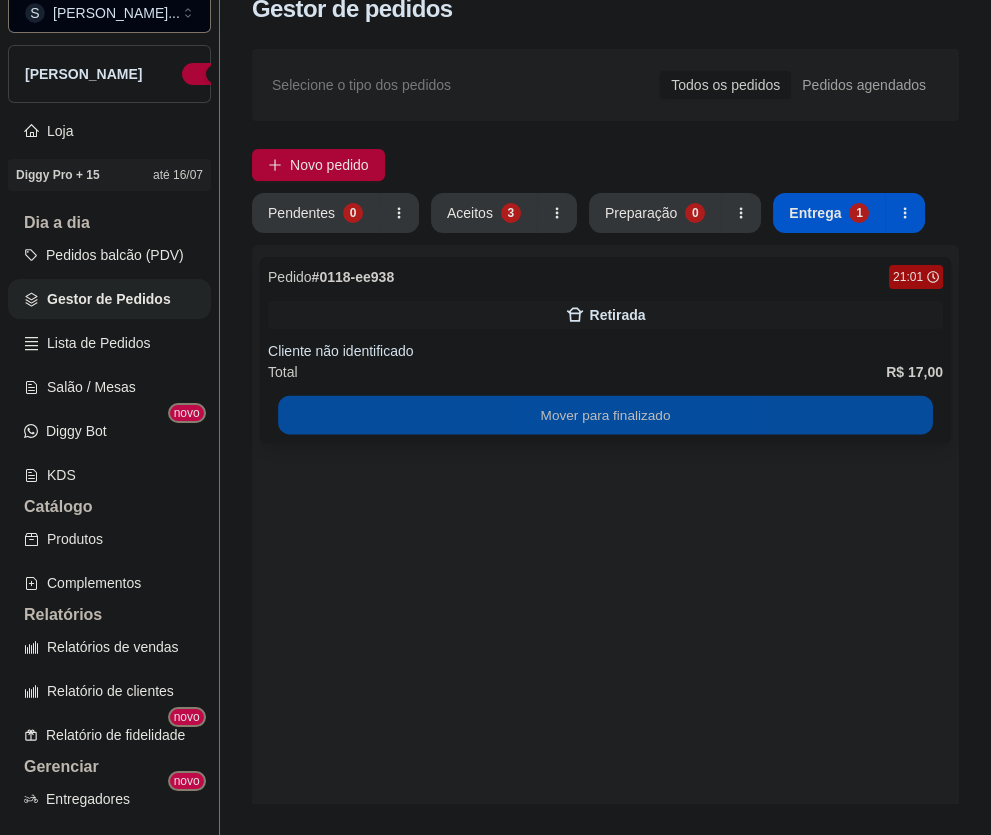 click on "Mover para finalizado" at bounding box center [605, 415] 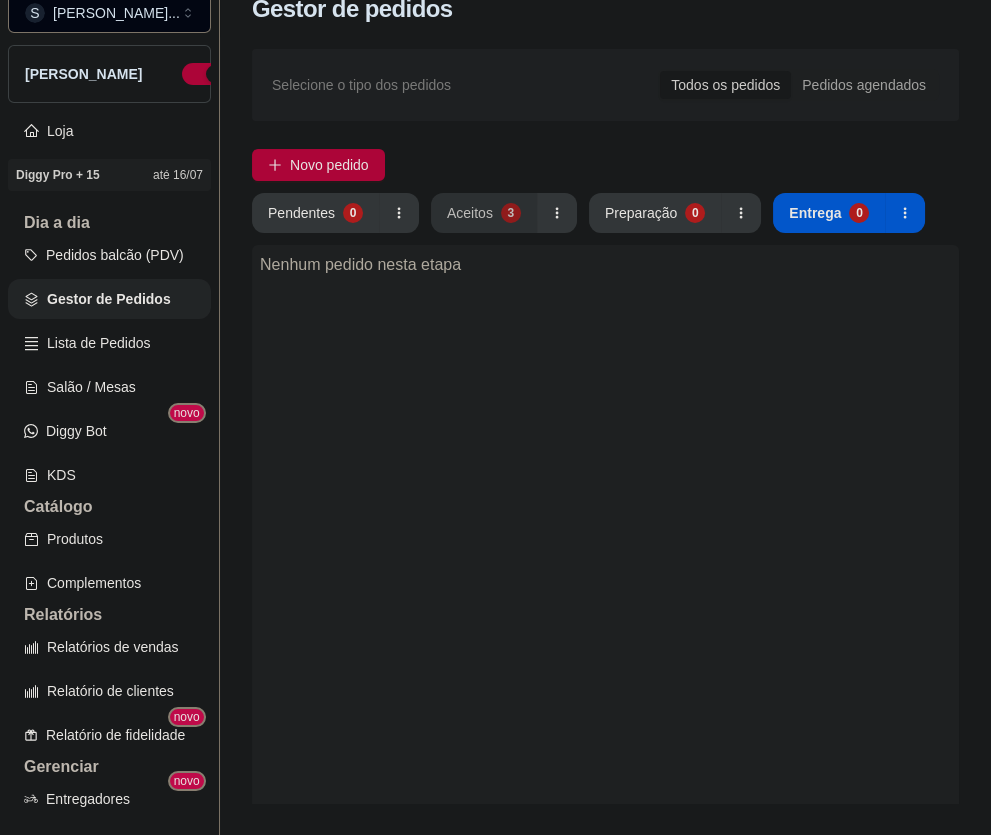 click on "Aceitos 3" at bounding box center (484, 213) 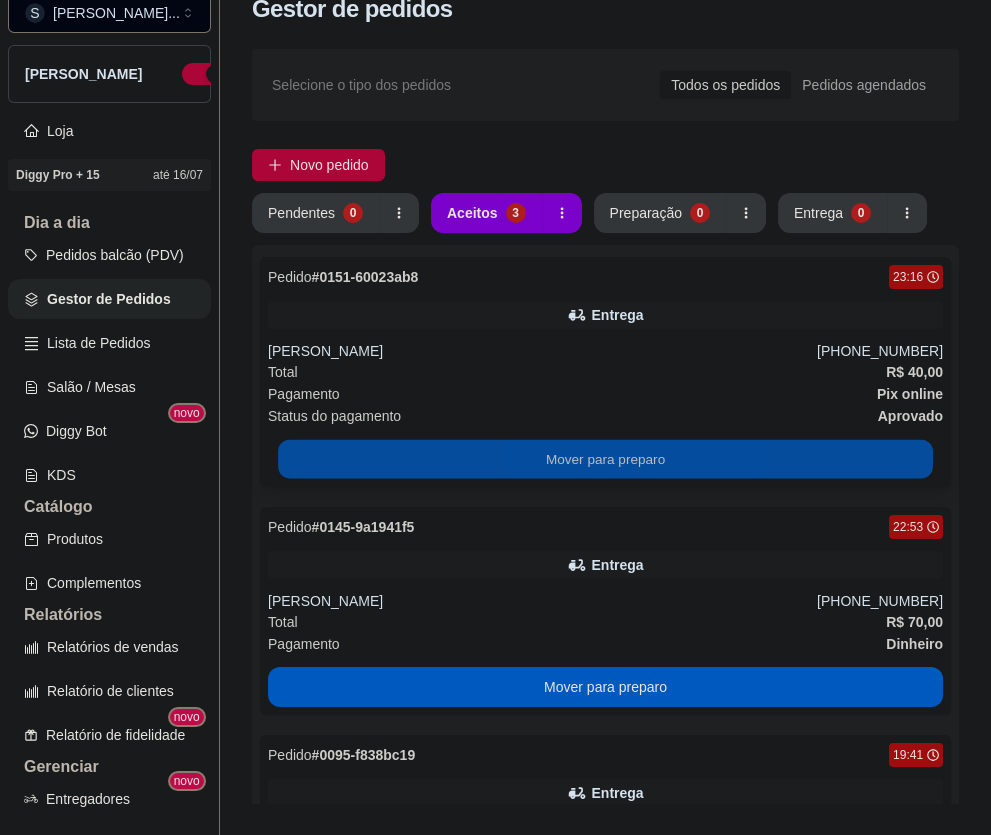 click on "Mover para preparo" at bounding box center (605, 459) 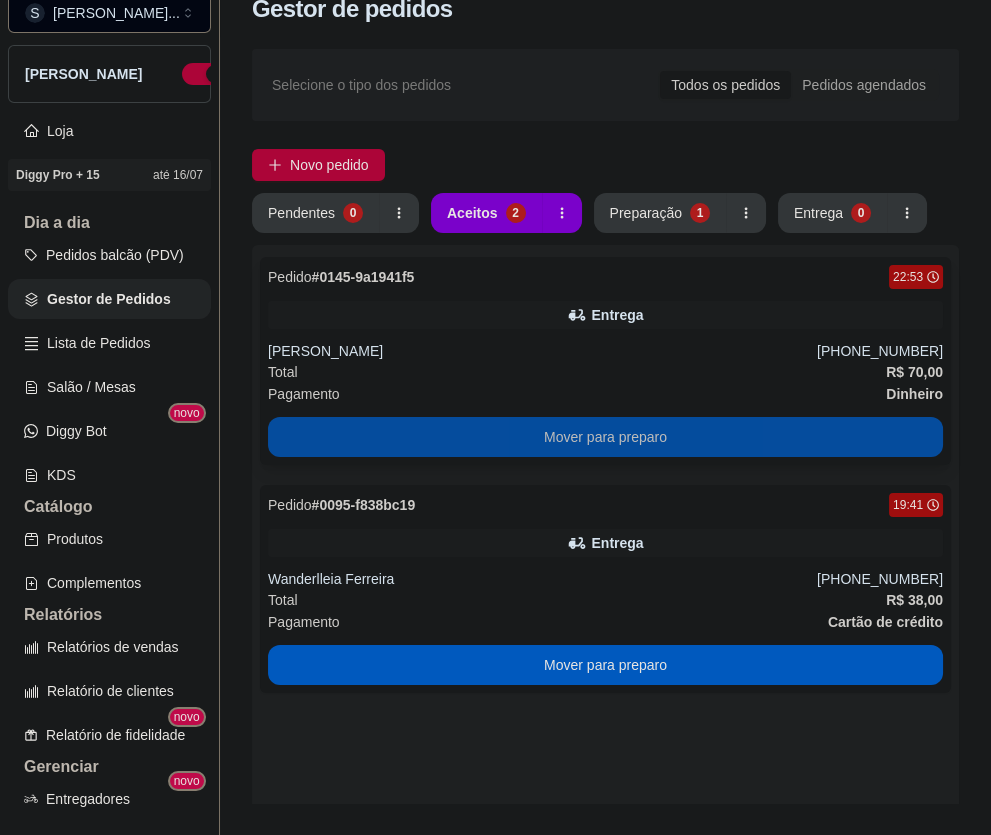 click on "Mover para preparo" at bounding box center [605, 437] 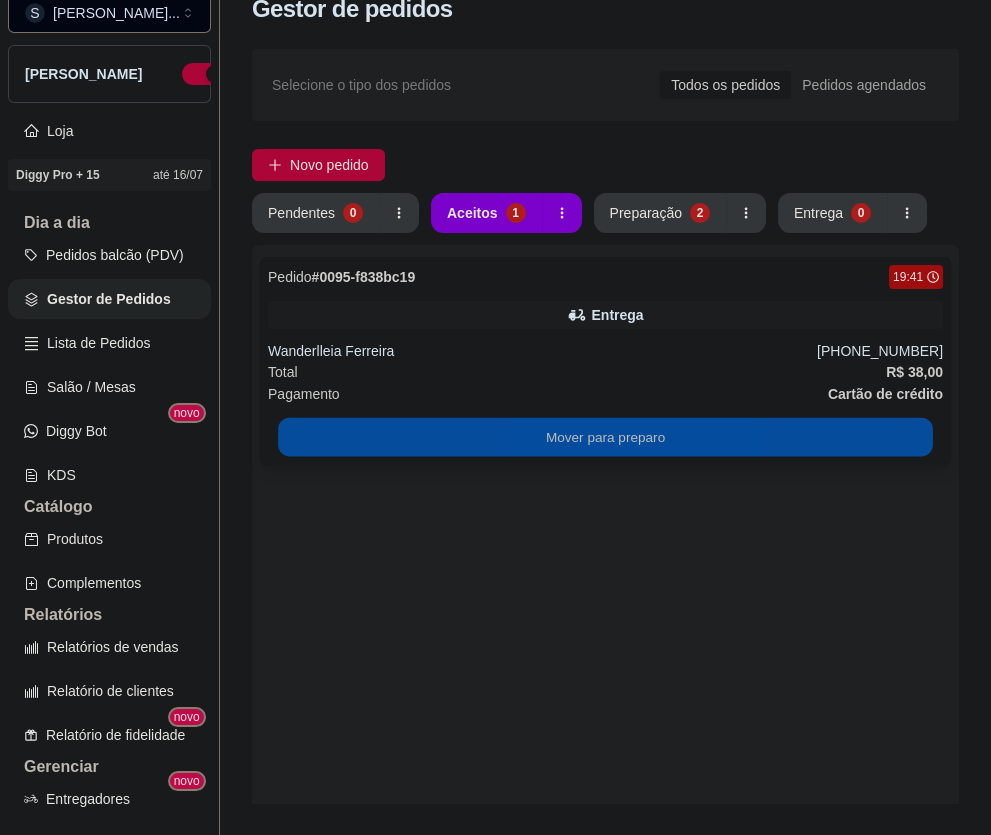 click on "Mover para preparo" at bounding box center (605, 437) 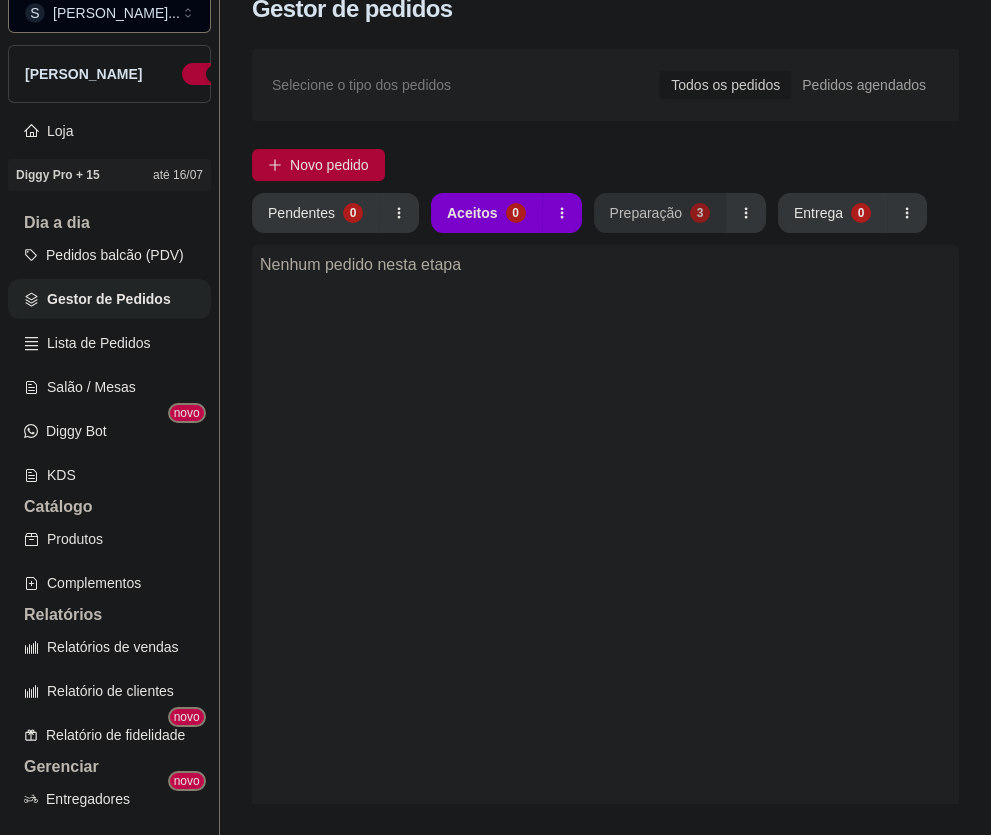 click on "Preparação 3" at bounding box center [660, 213] 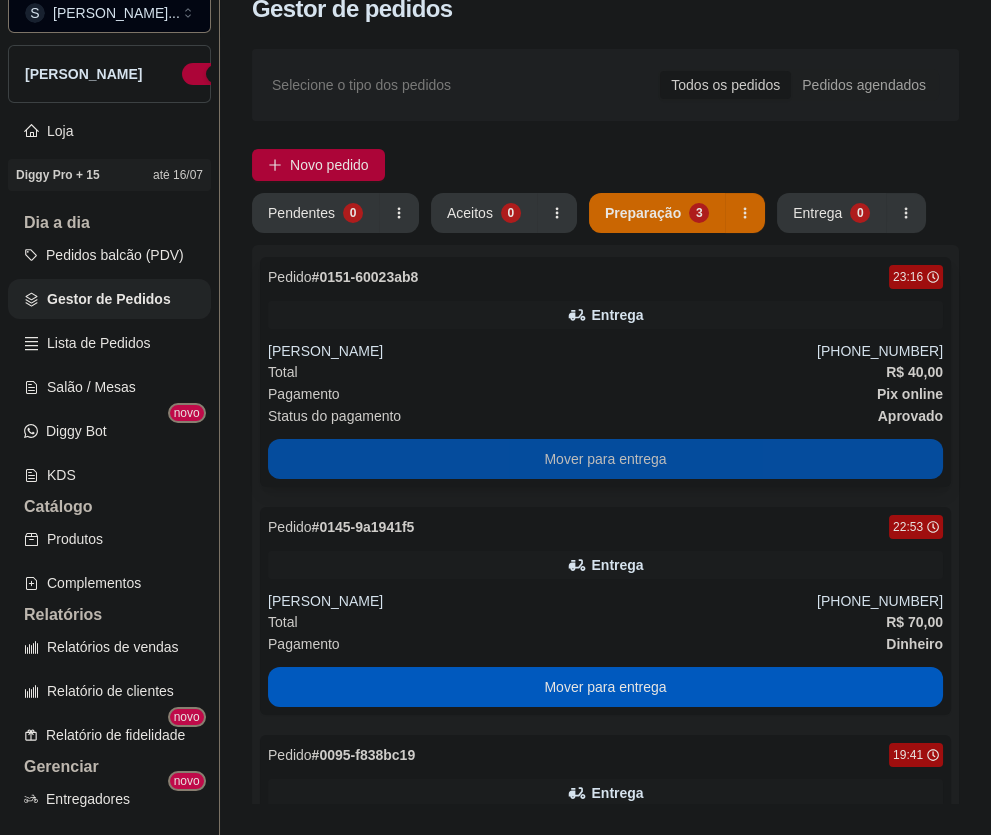click on "Mover para entrega" at bounding box center (605, 459) 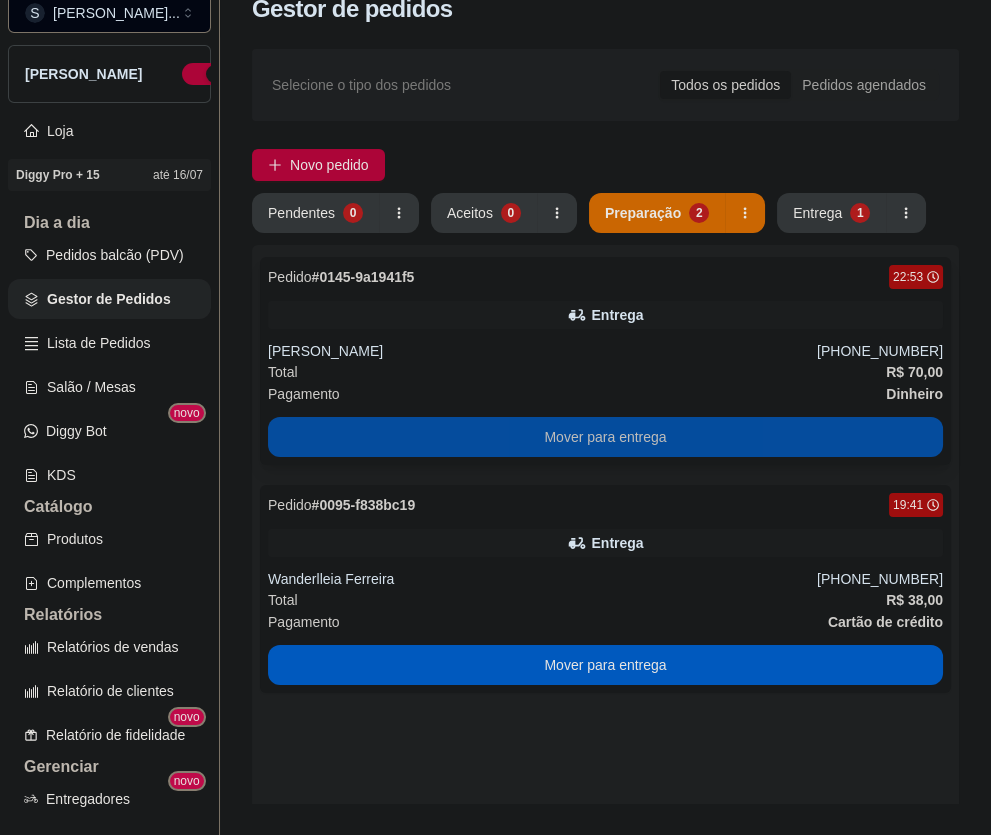 click on "Mover para entrega" at bounding box center (605, 437) 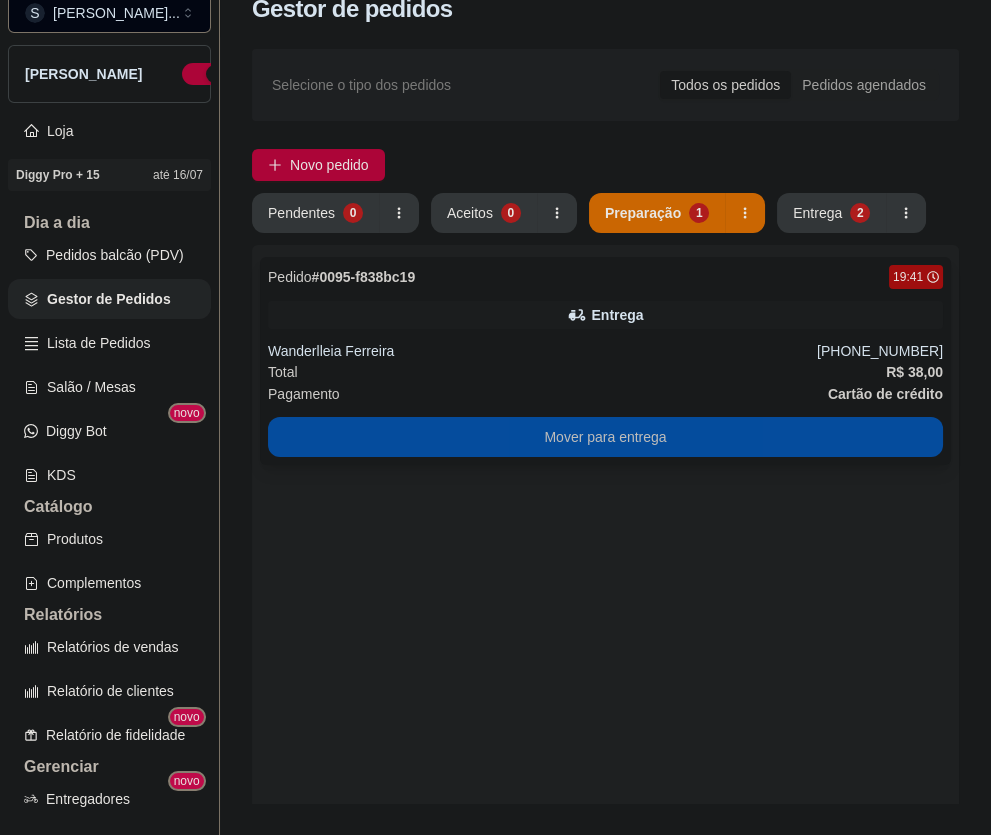 click on "Mover para entrega" at bounding box center (605, 437) 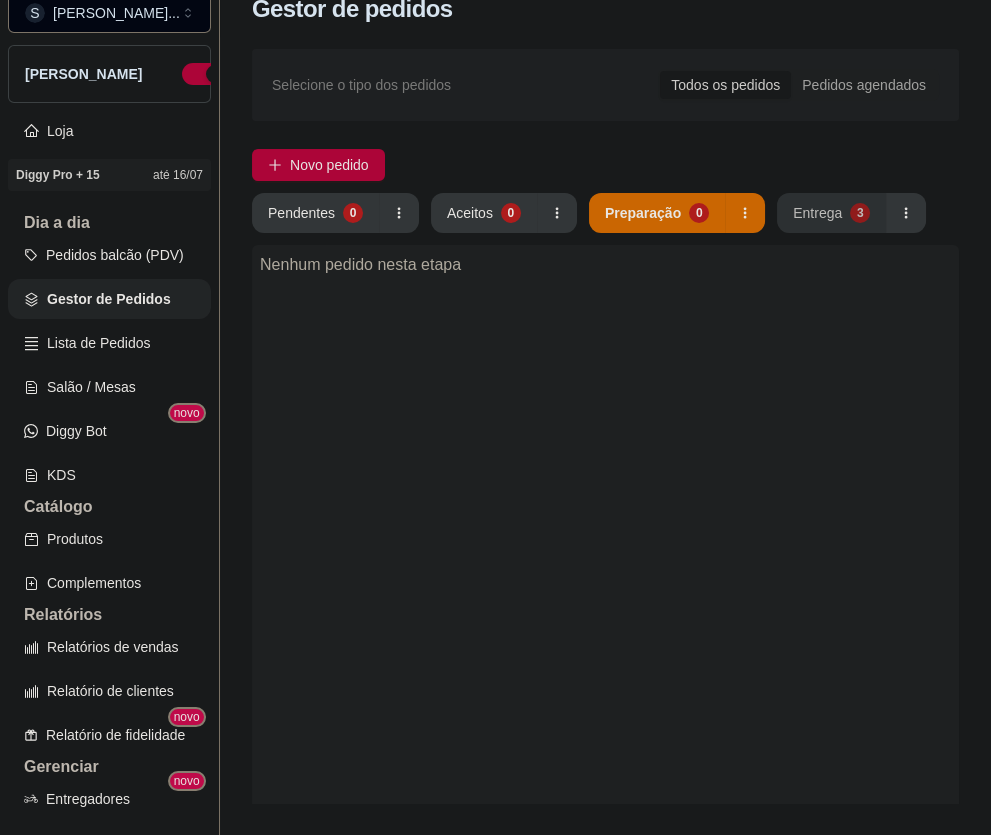 click on "Entrega 3" at bounding box center [831, 213] 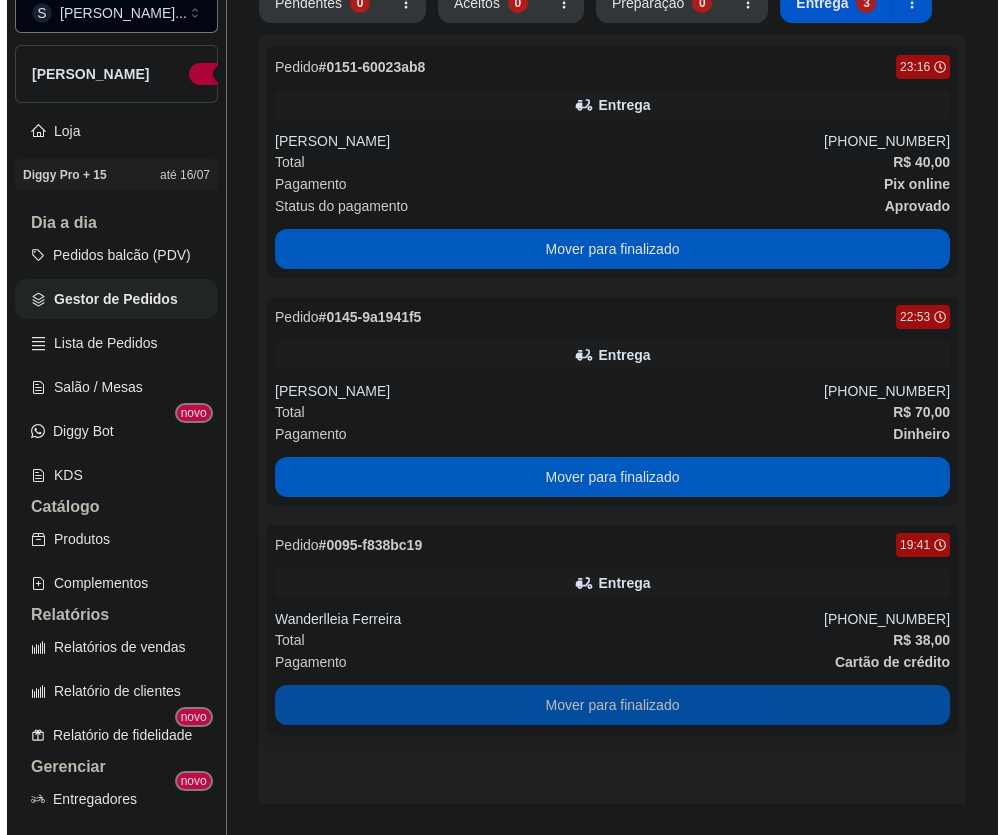 scroll, scrollTop: 187, scrollLeft: 0, axis: vertical 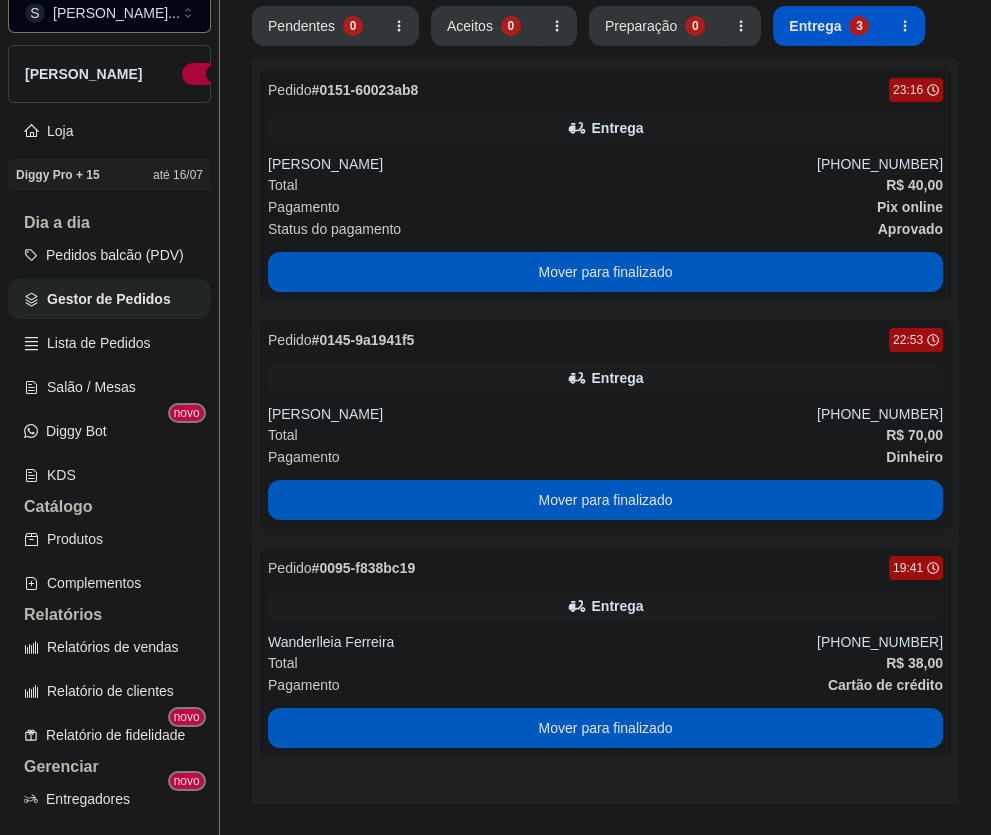 click on "[PERSON_NAME]" at bounding box center [542, 414] 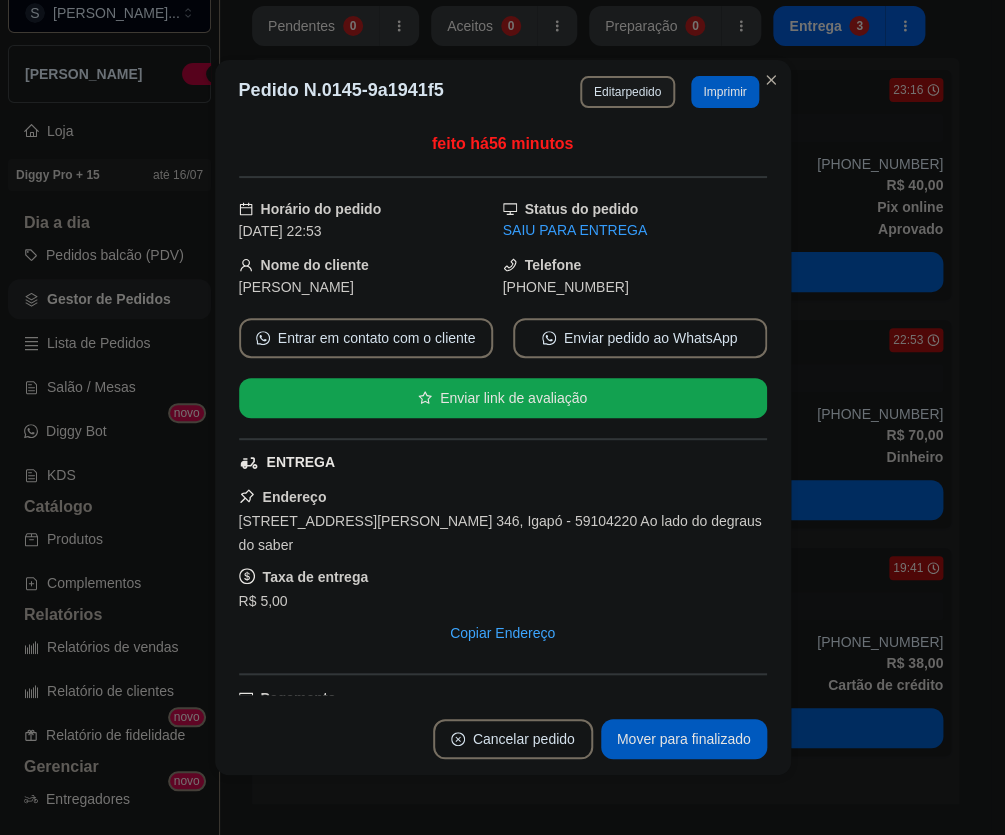 scroll, scrollTop: 342, scrollLeft: 0, axis: vertical 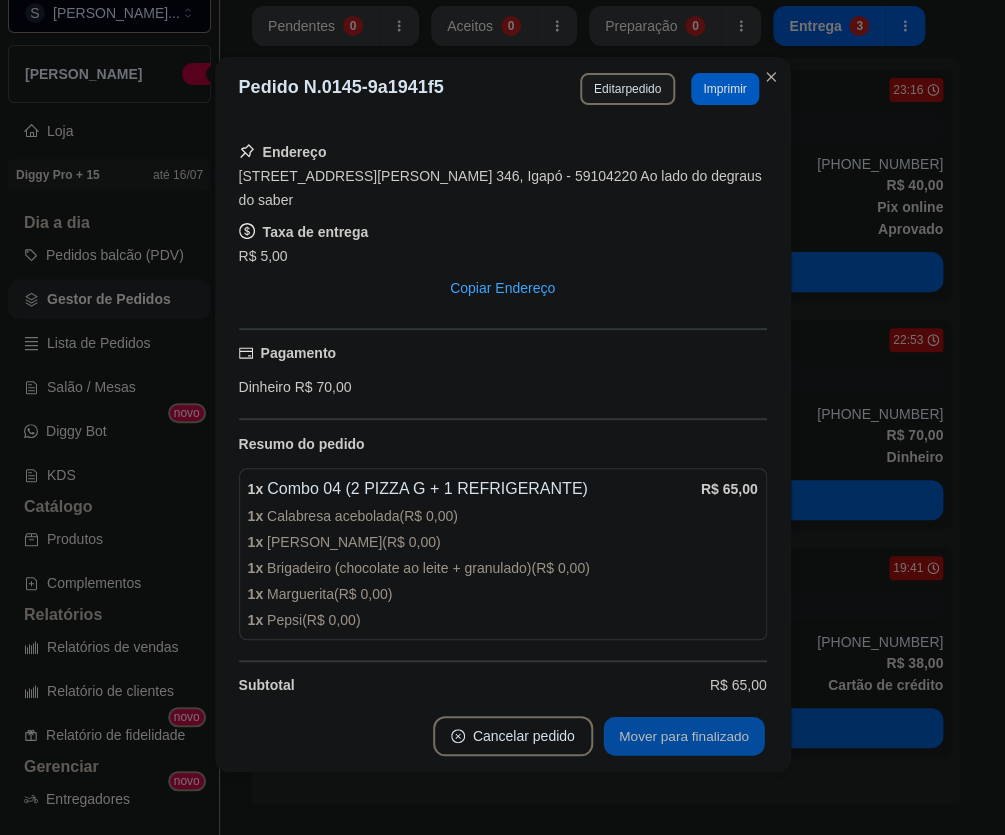 click on "Mover para finalizado" at bounding box center [683, 736] 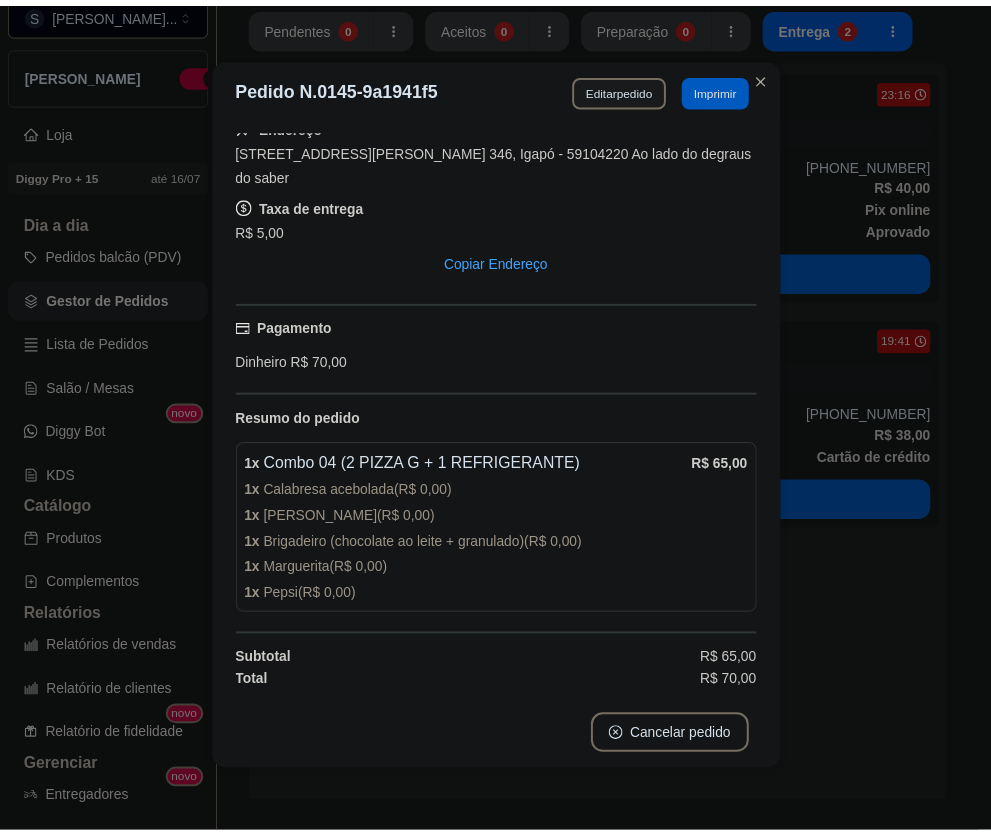 scroll, scrollTop: 296, scrollLeft: 0, axis: vertical 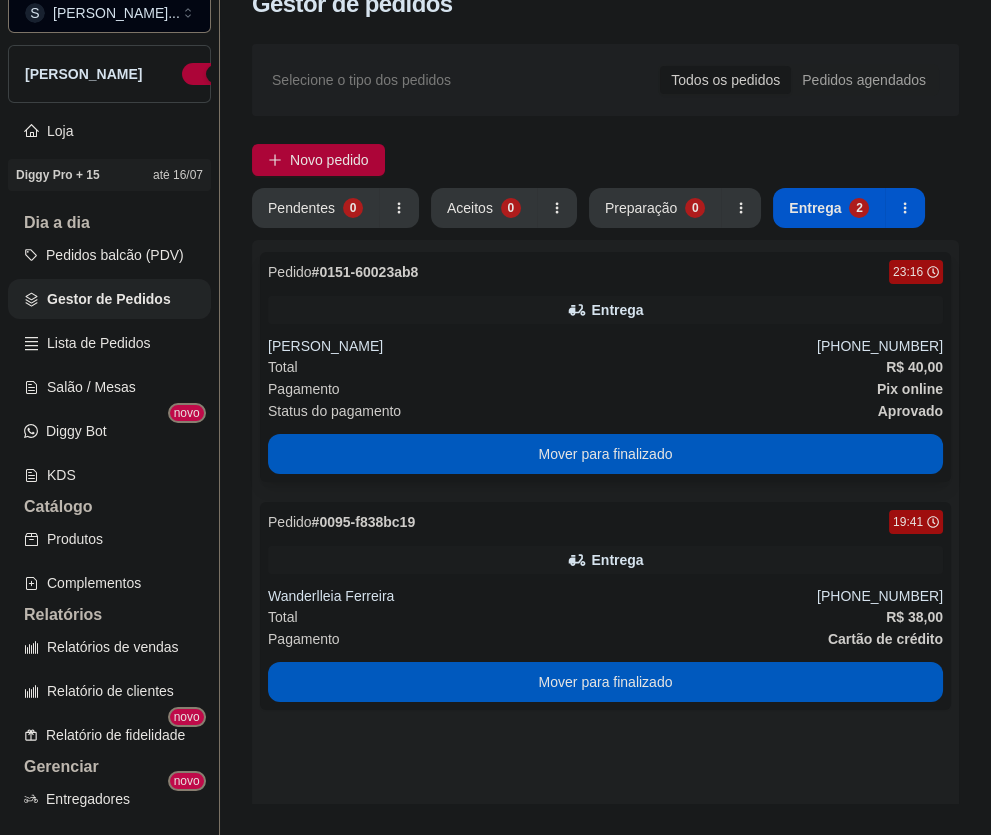 click on "Total R$ 40,00" at bounding box center [605, 367] 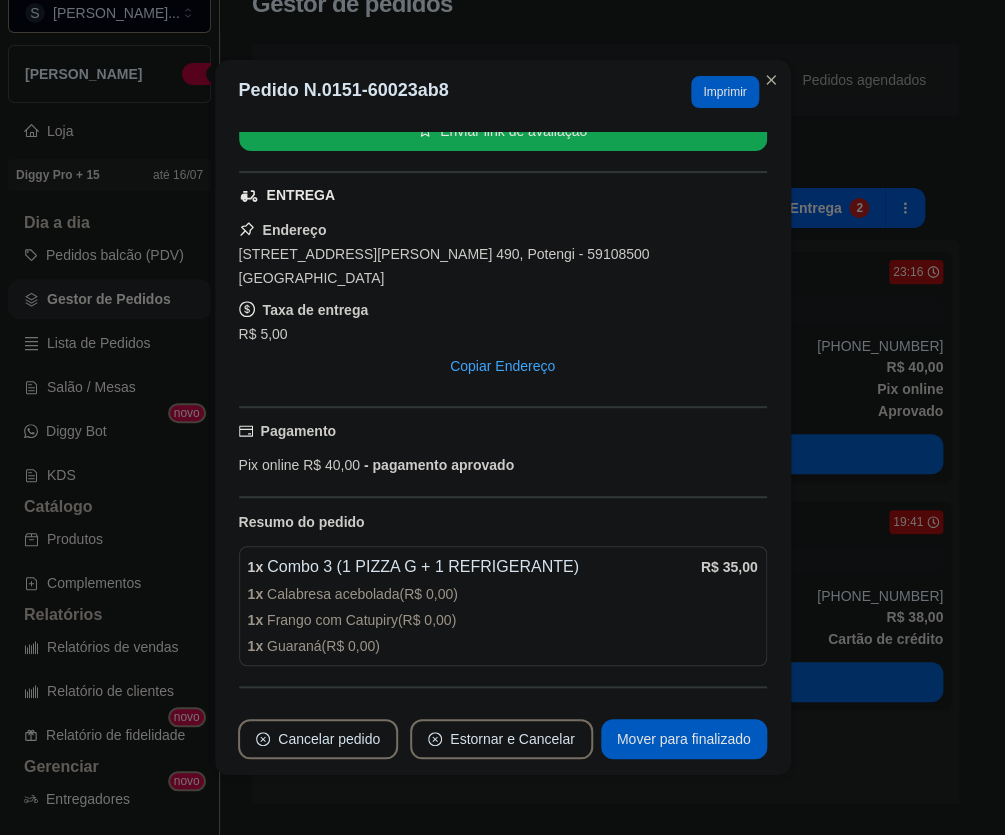 scroll, scrollTop: 272, scrollLeft: 0, axis: vertical 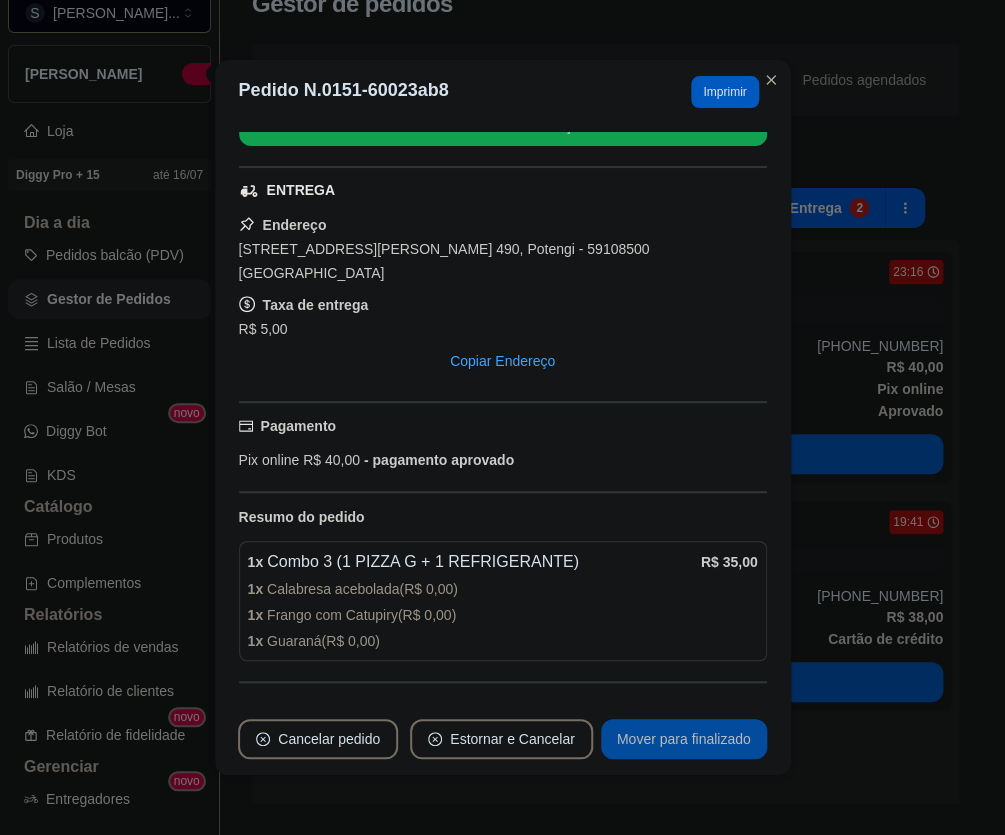 click on "Mover para finalizado" at bounding box center [684, 739] 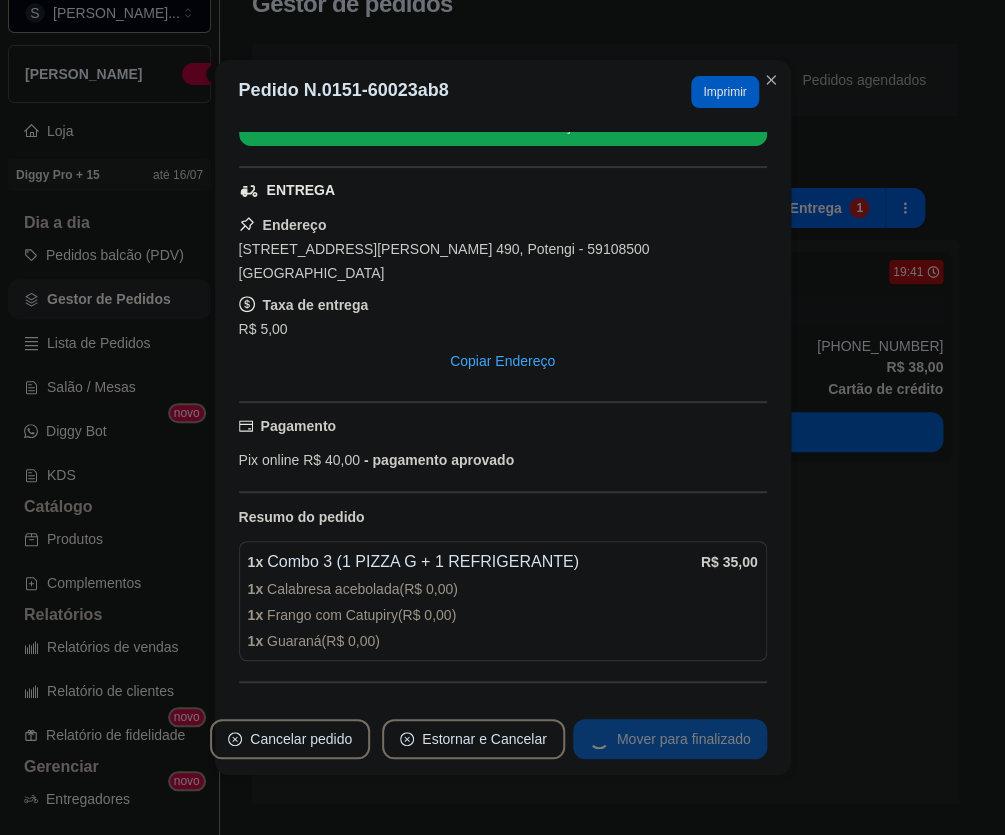 scroll, scrollTop: 226, scrollLeft: 0, axis: vertical 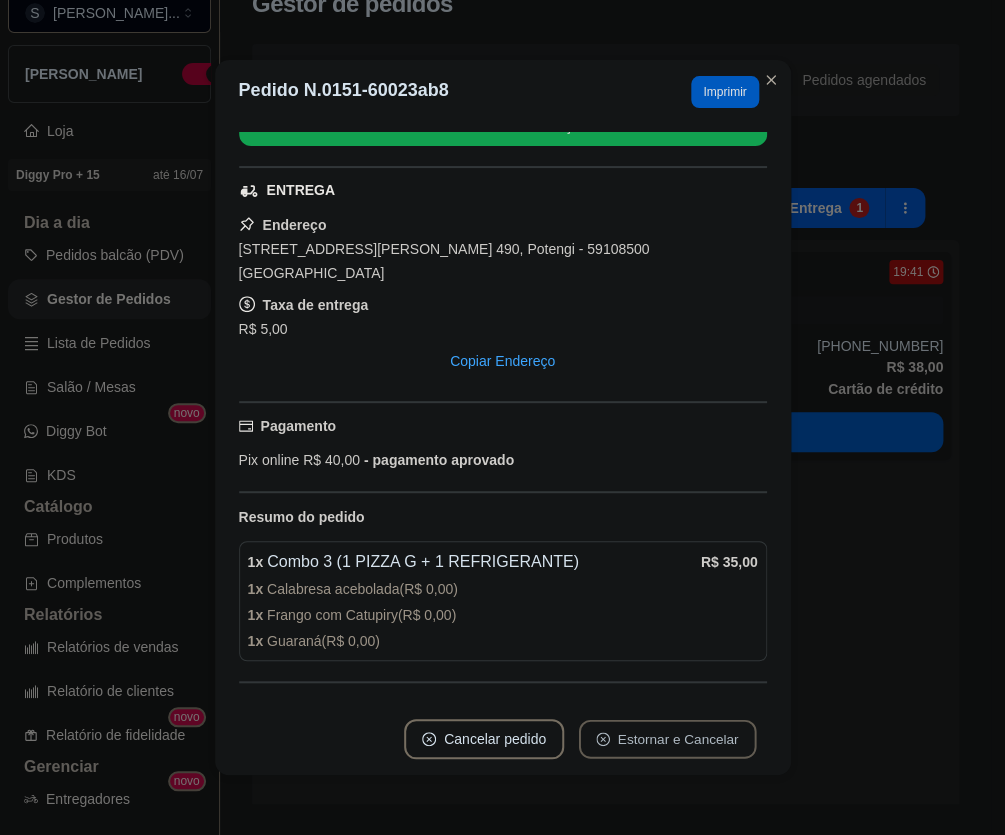 click on "Estornar e Cancelar" at bounding box center [667, 739] 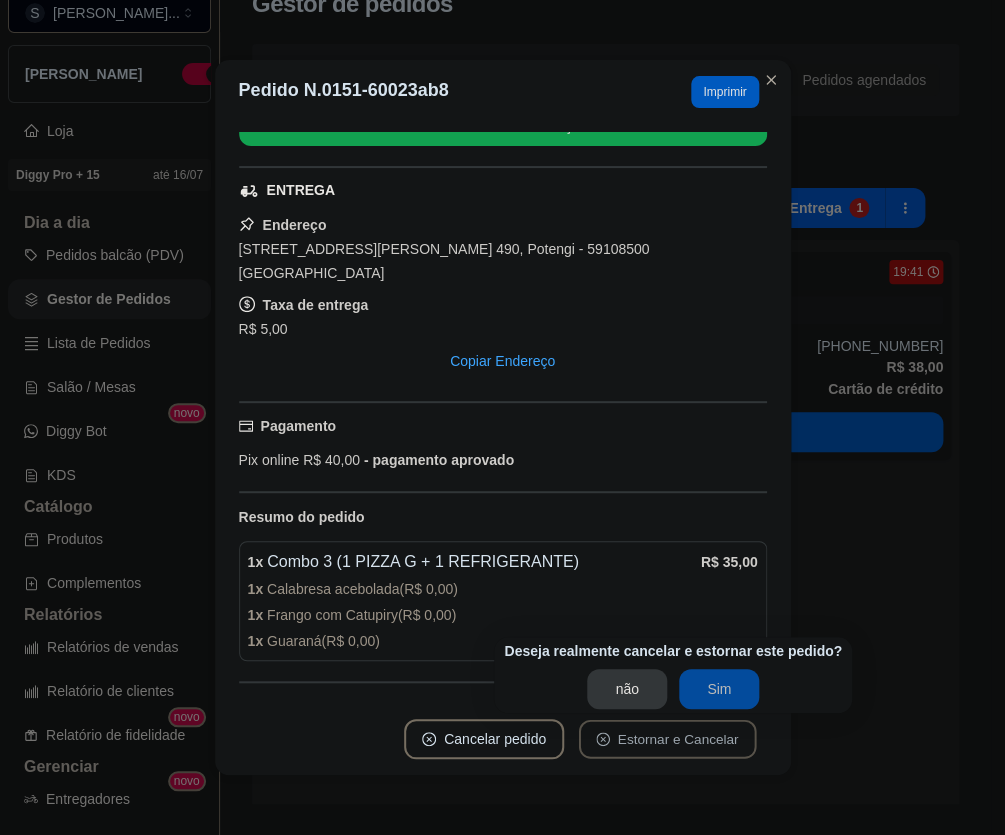 click on "Sim" at bounding box center (719, 689) 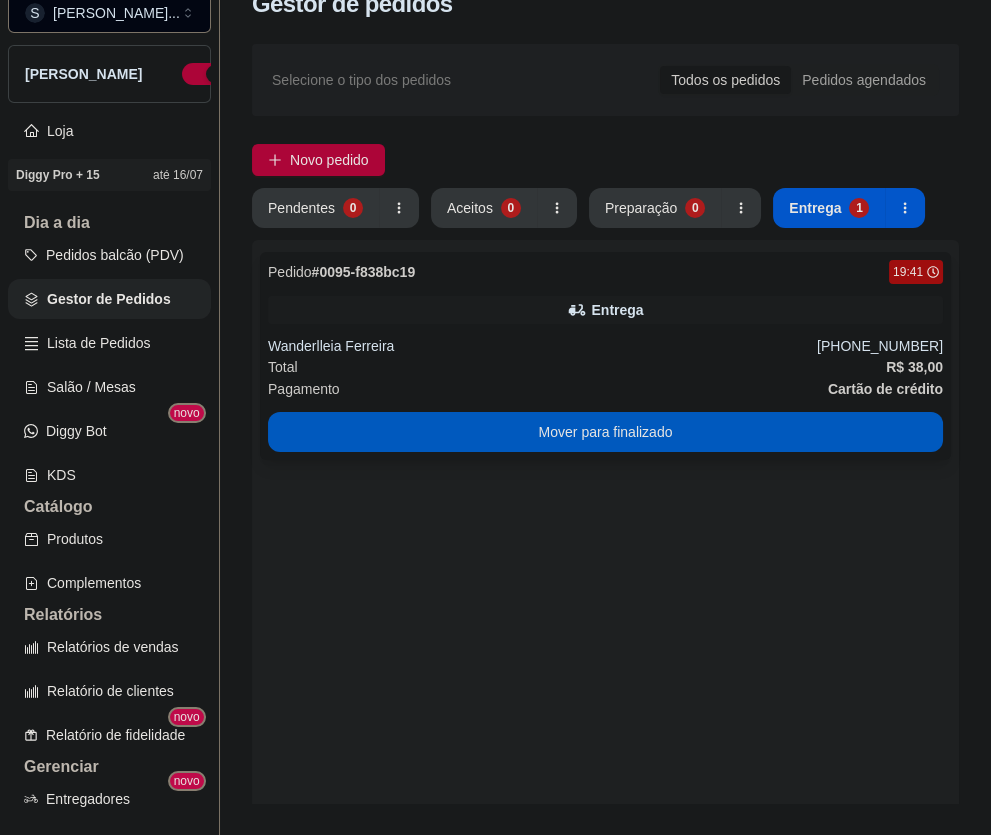 click on "Wanderlleia Ferreira" at bounding box center [542, 346] 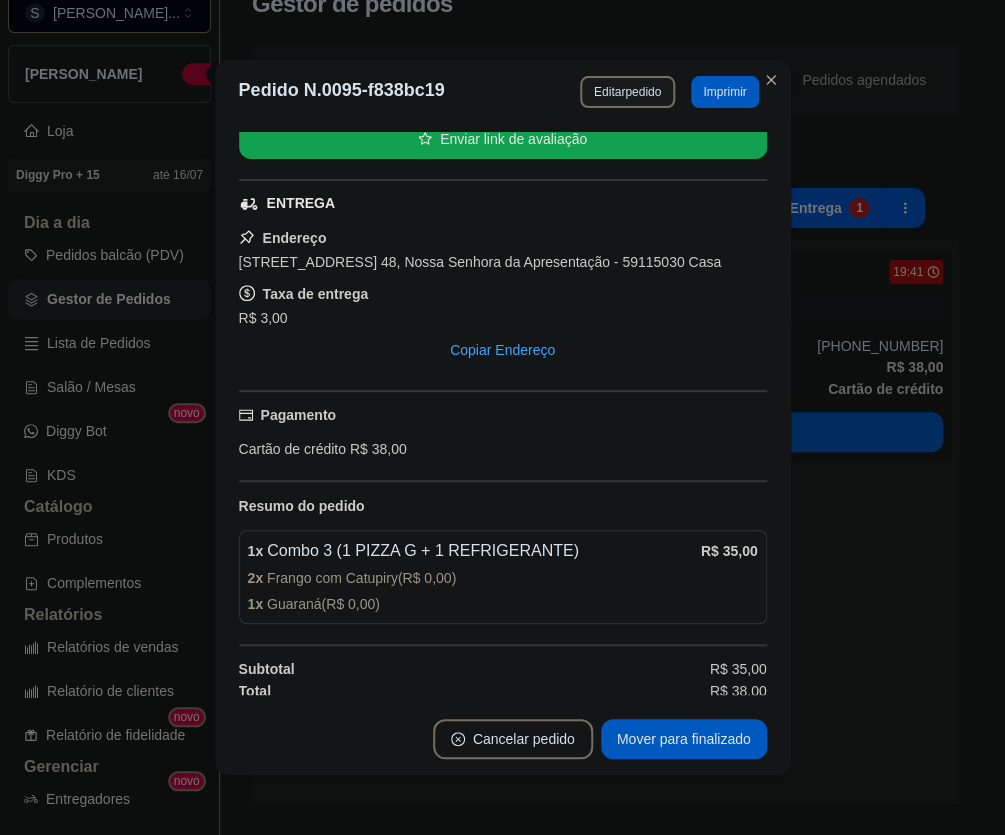 scroll, scrollTop: 265, scrollLeft: 0, axis: vertical 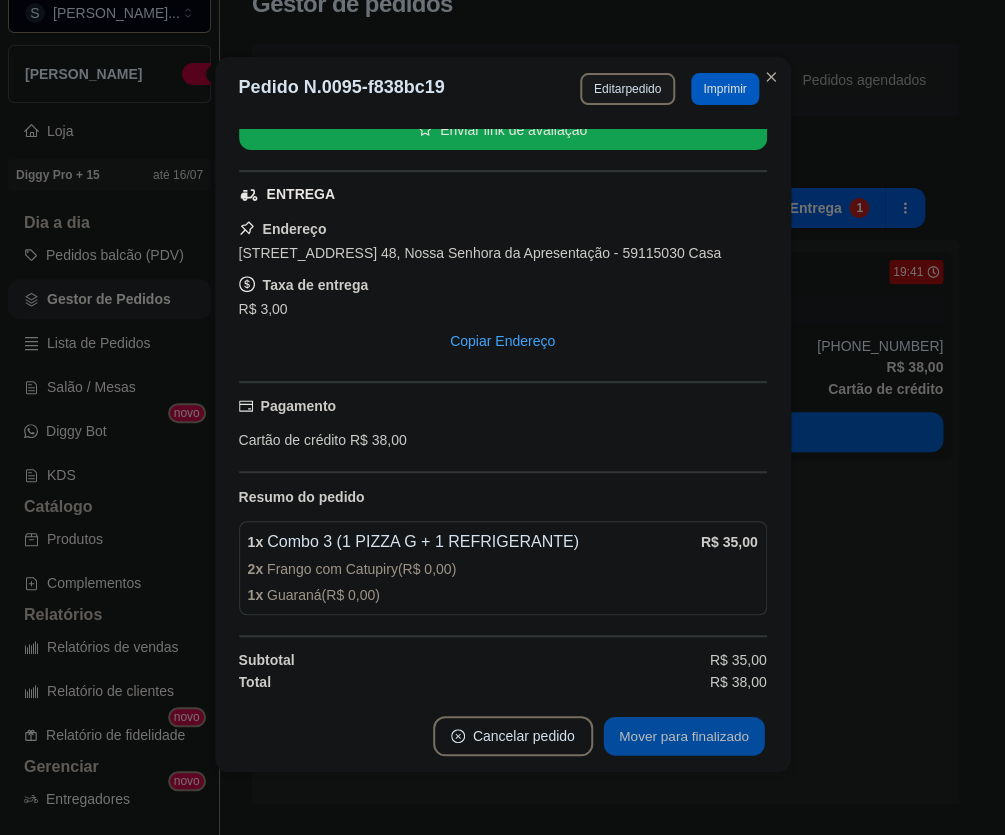 click on "Mover para finalizado" at bounding box center (683, 736) 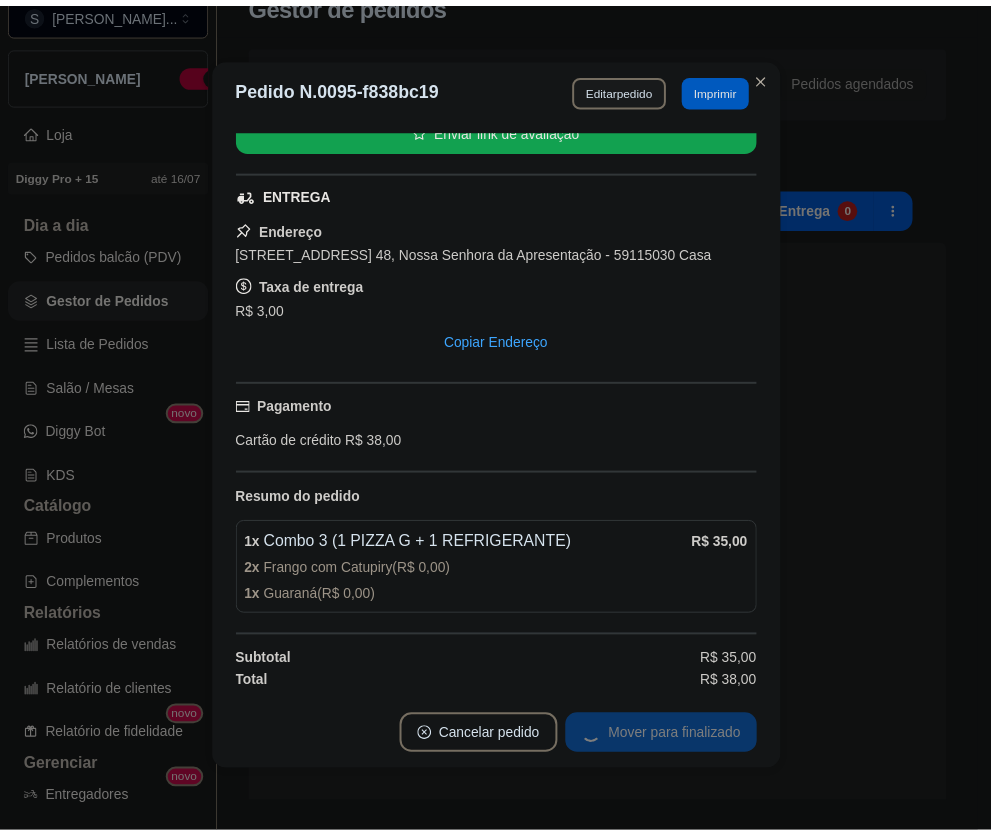 scroll, scrollTop: 219, scrollLeft: 0, axis: vertical 